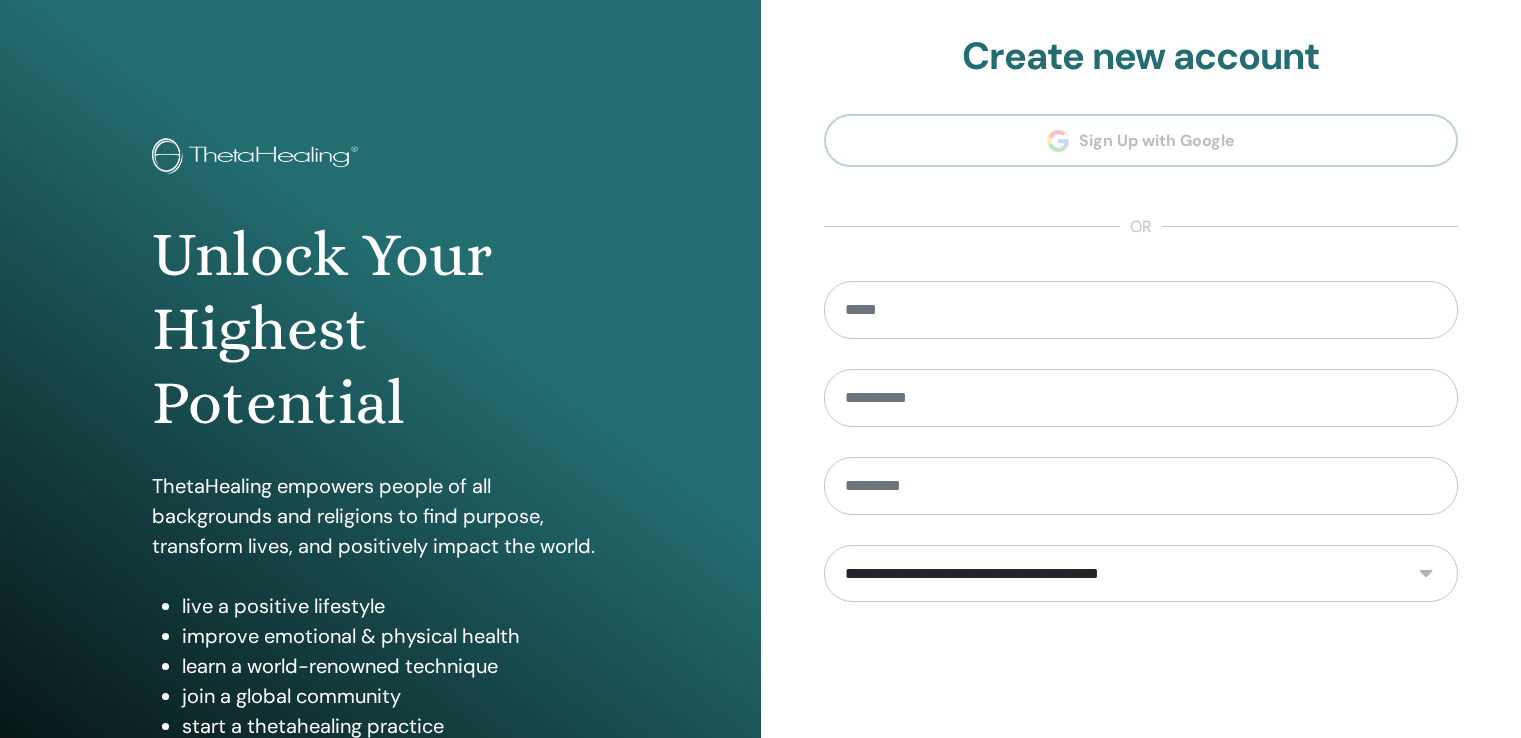 scroll, scrollTop: 0, scrollLeft: 0, axis: both 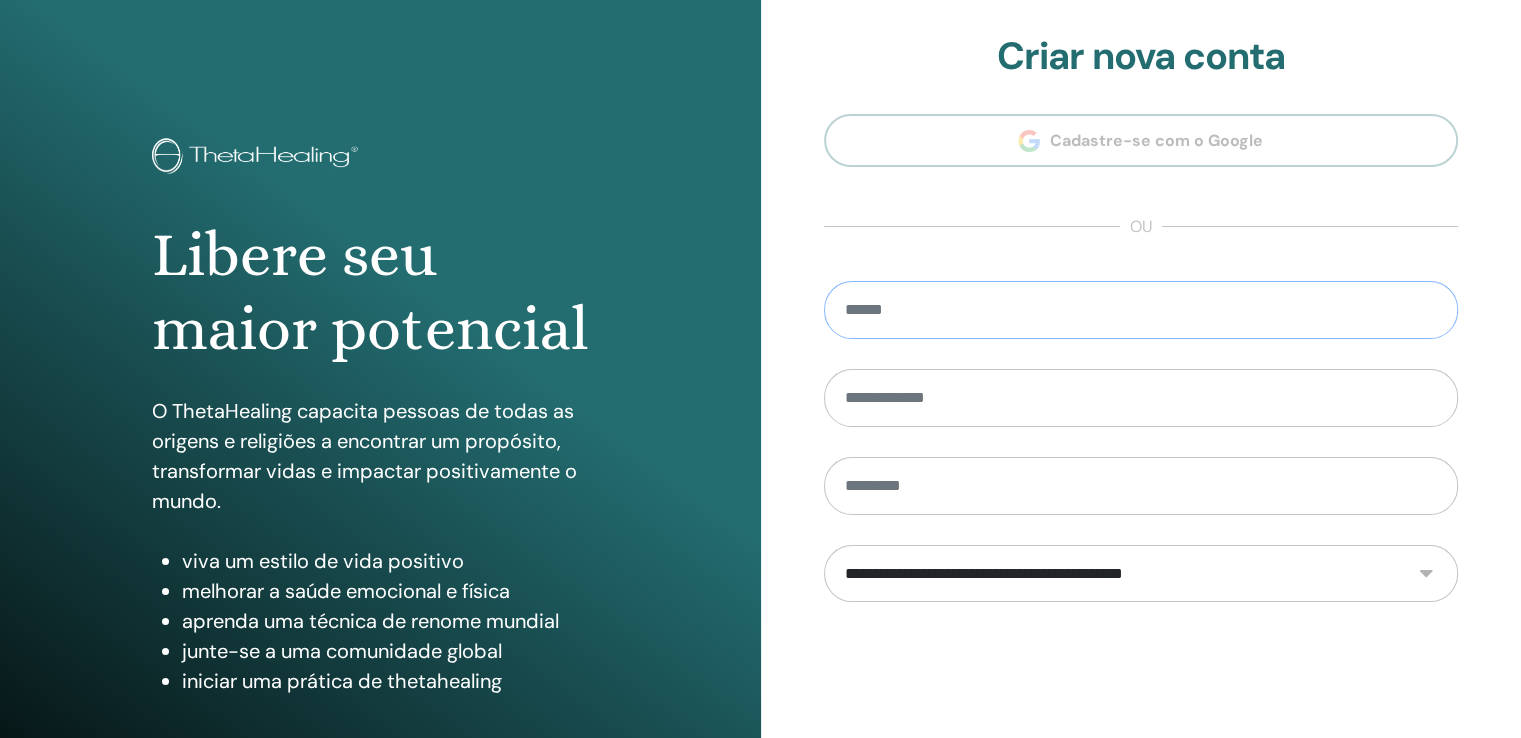 click at bounding box center [1141, 310] 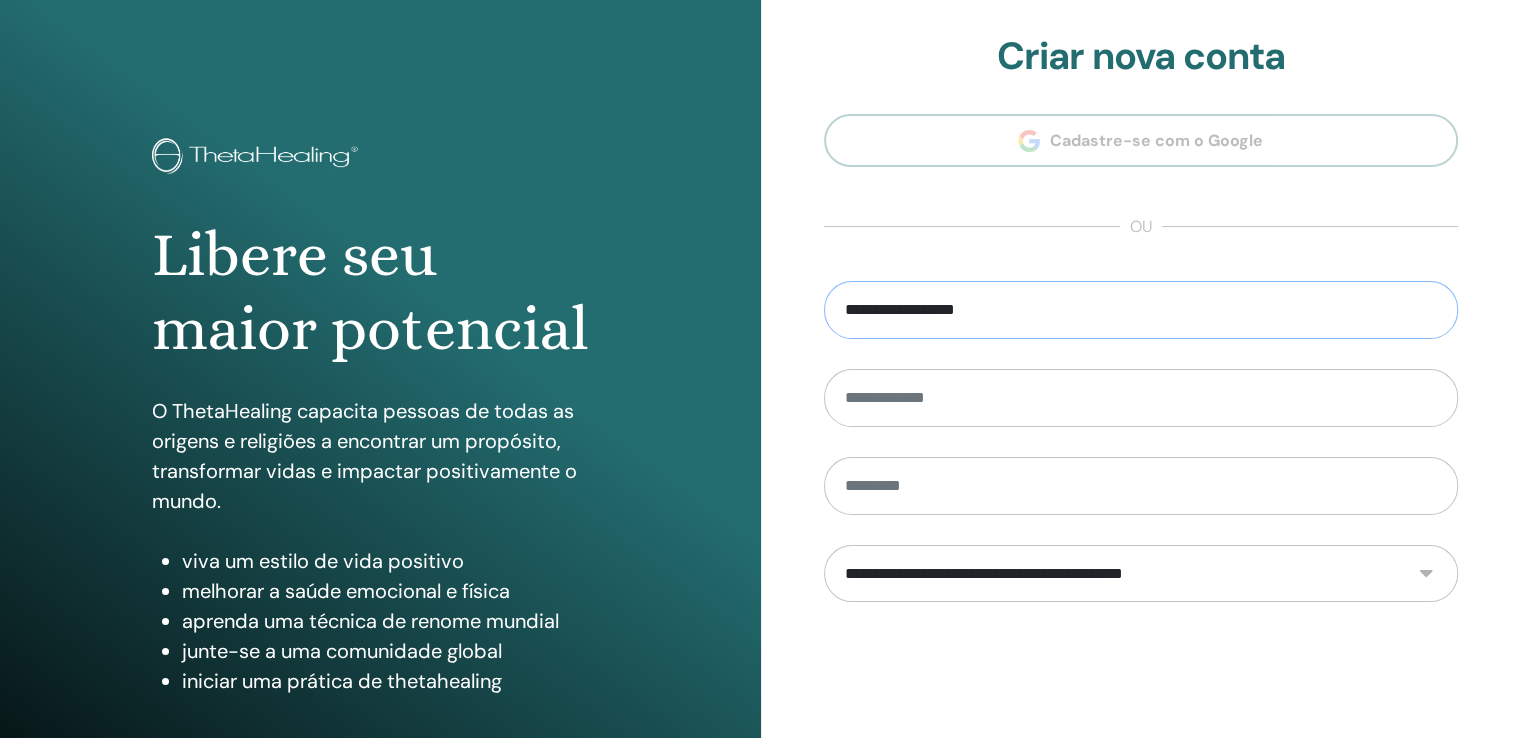 type on "**********" 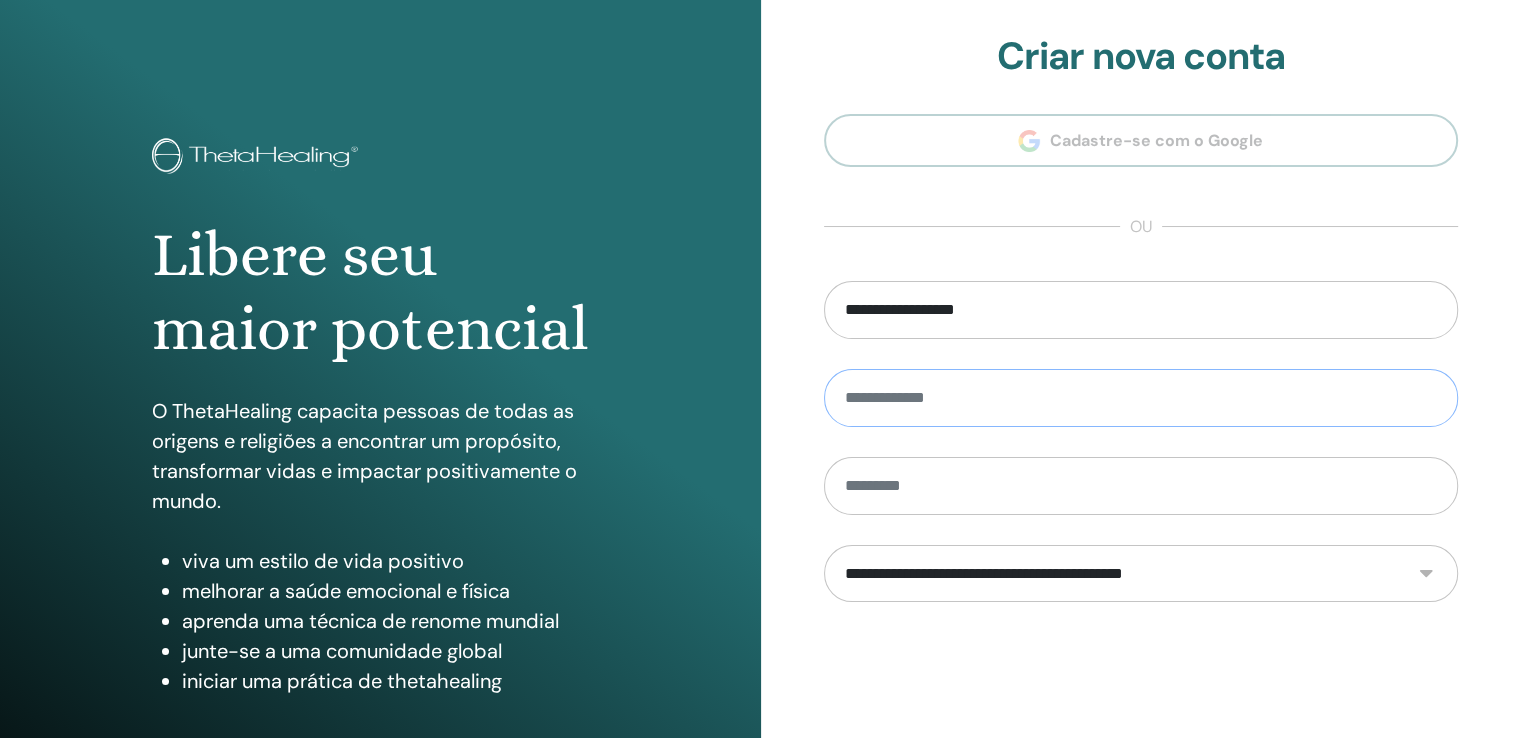 click at bounding box center (1141, 398) 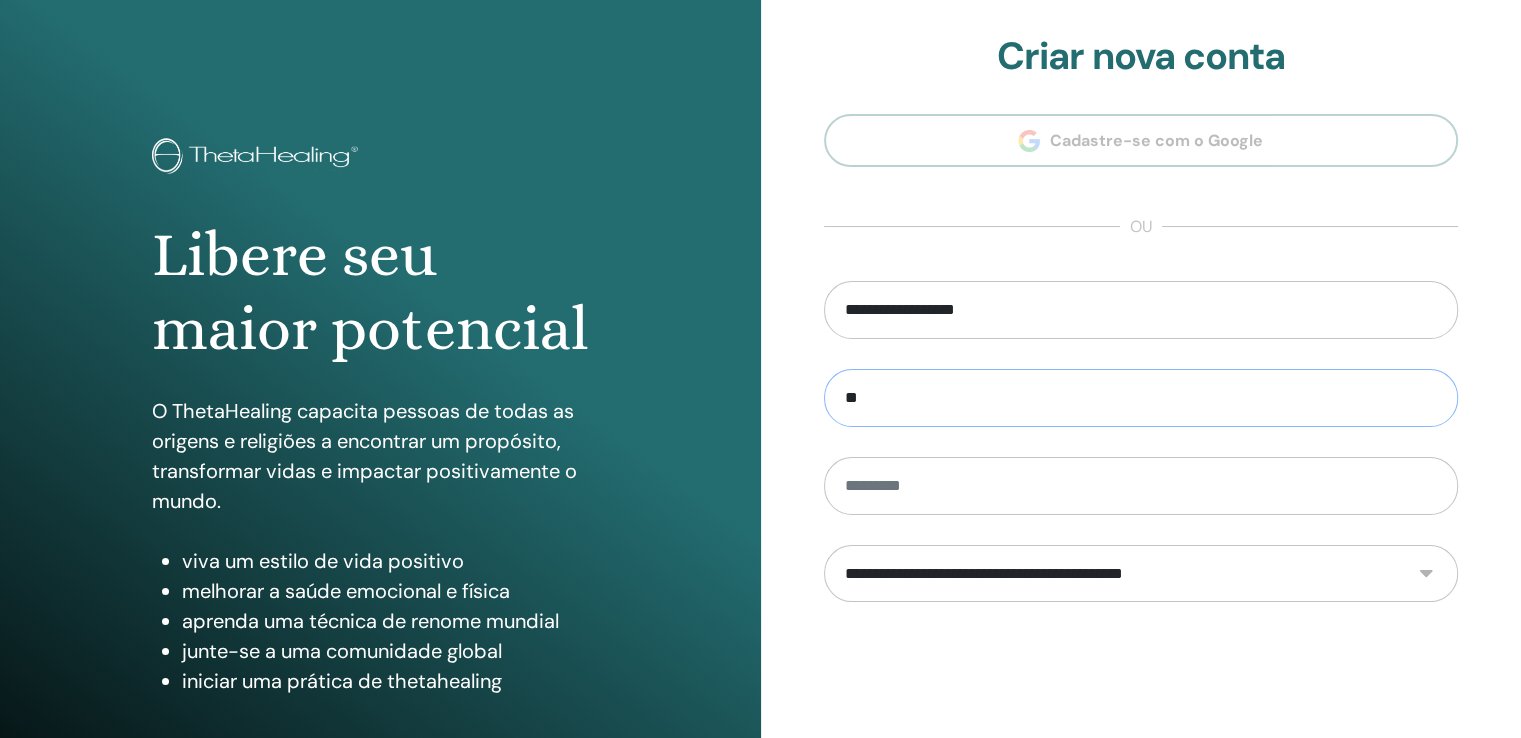 type on "*" 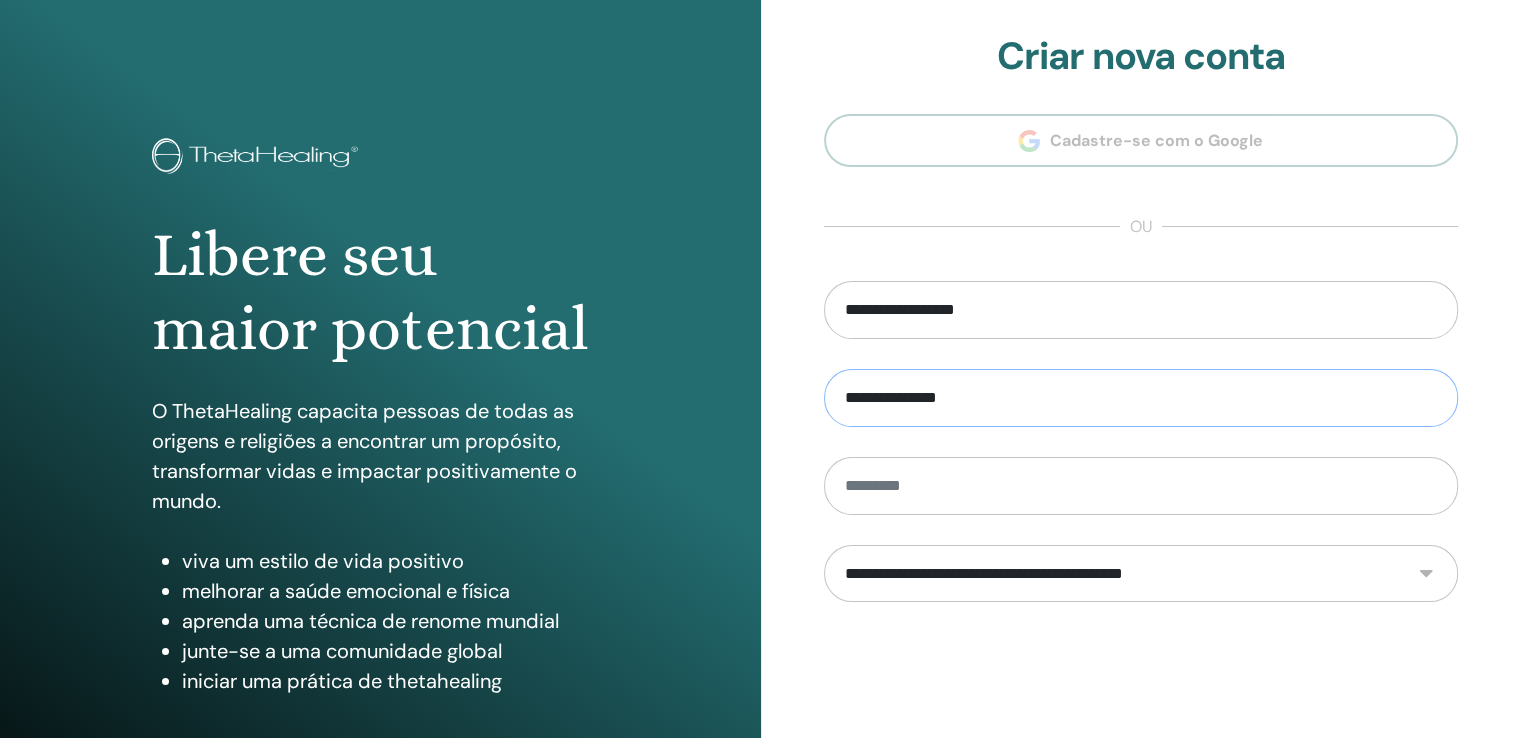 type on "**********" 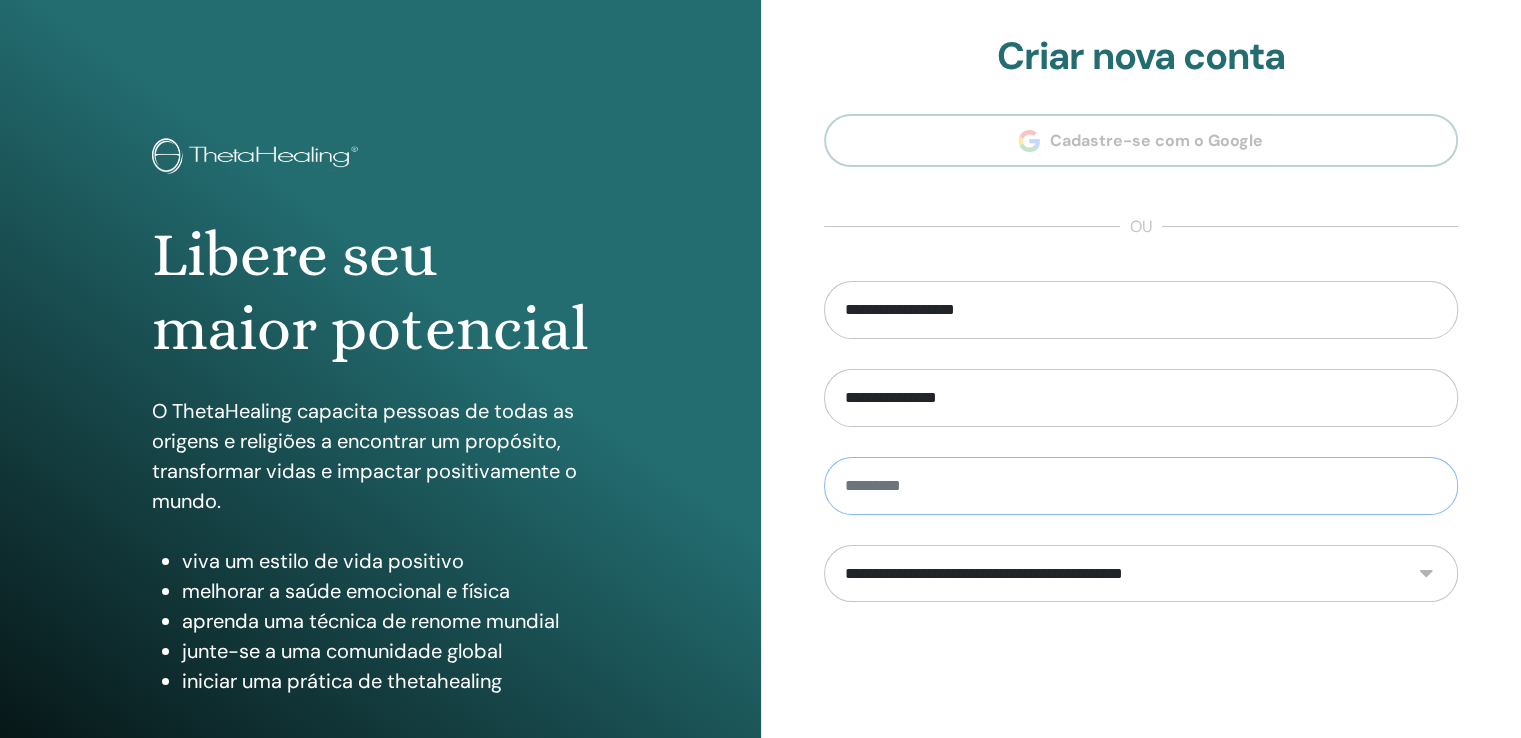 click at bounding box center (1141, 486) 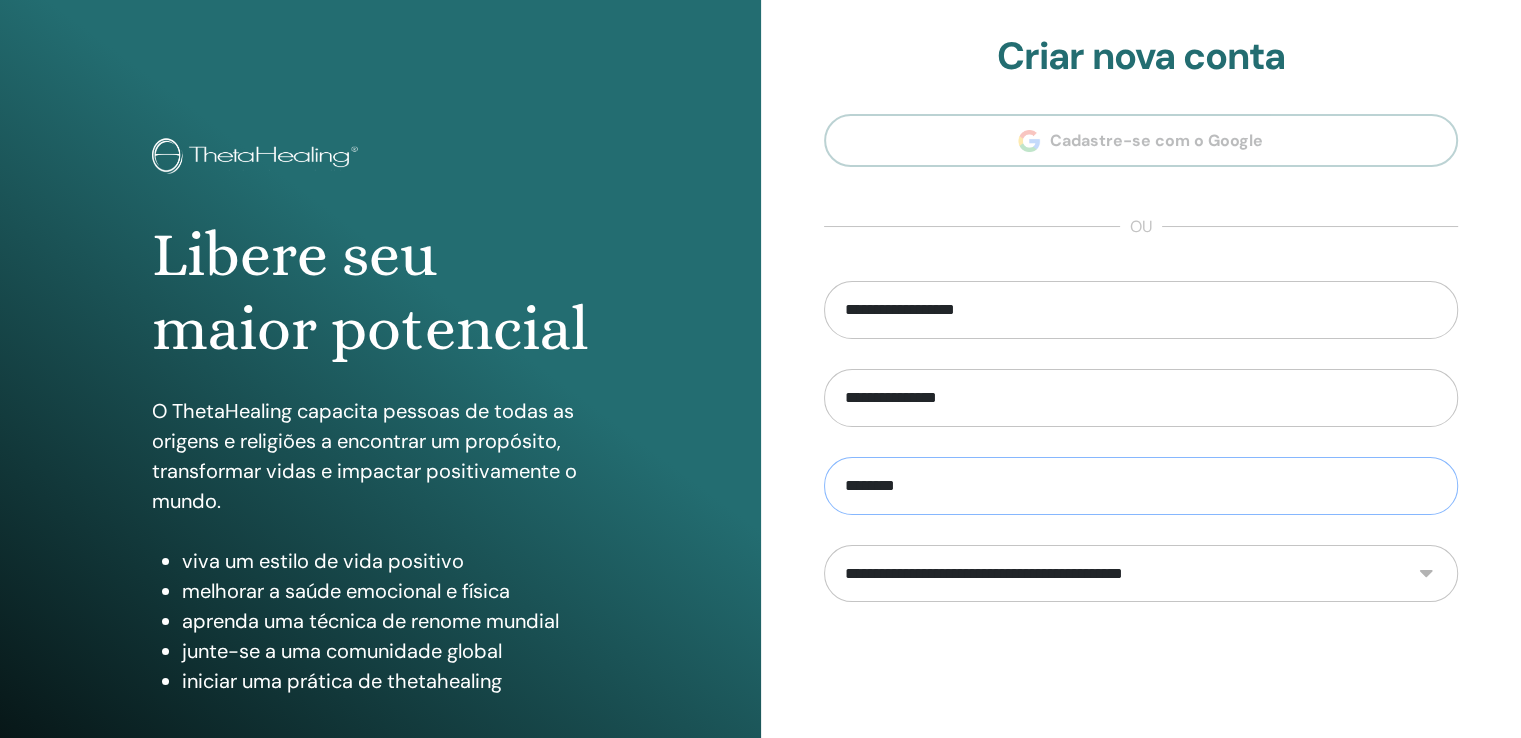 type on "********" 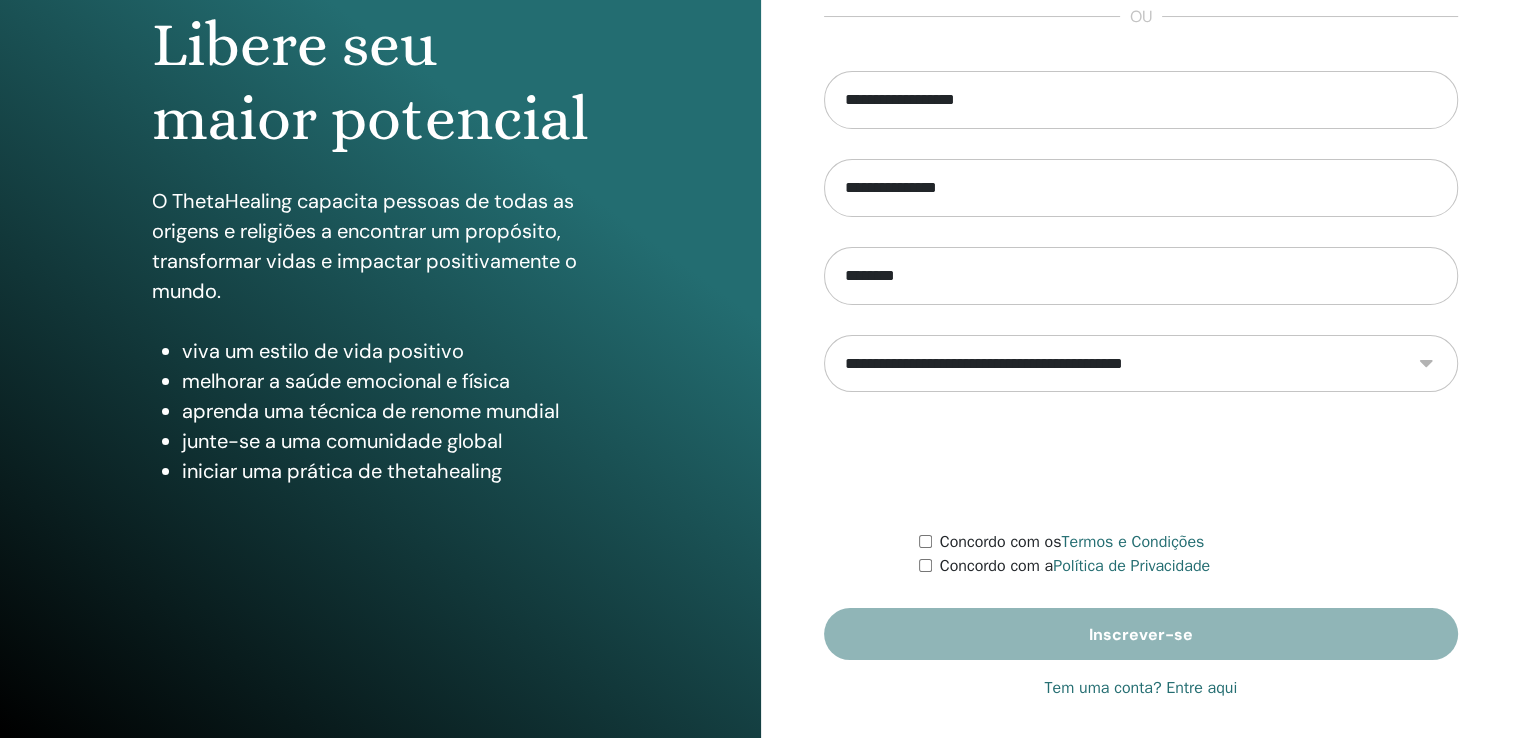 scroll, scrollTop: 213, scrollLeft: 0, axis: vertical 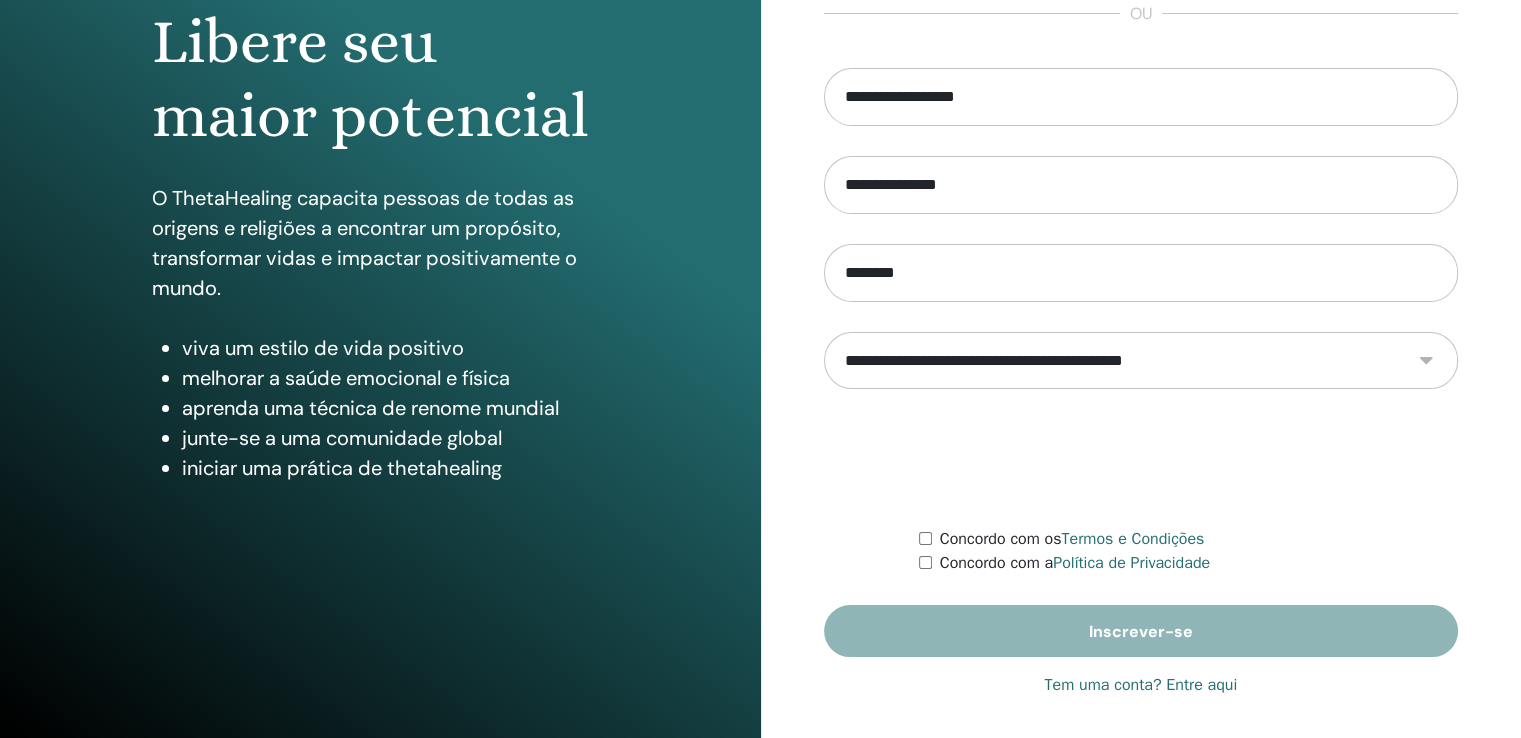 click on "**********" at bounding box center (1141, 363) 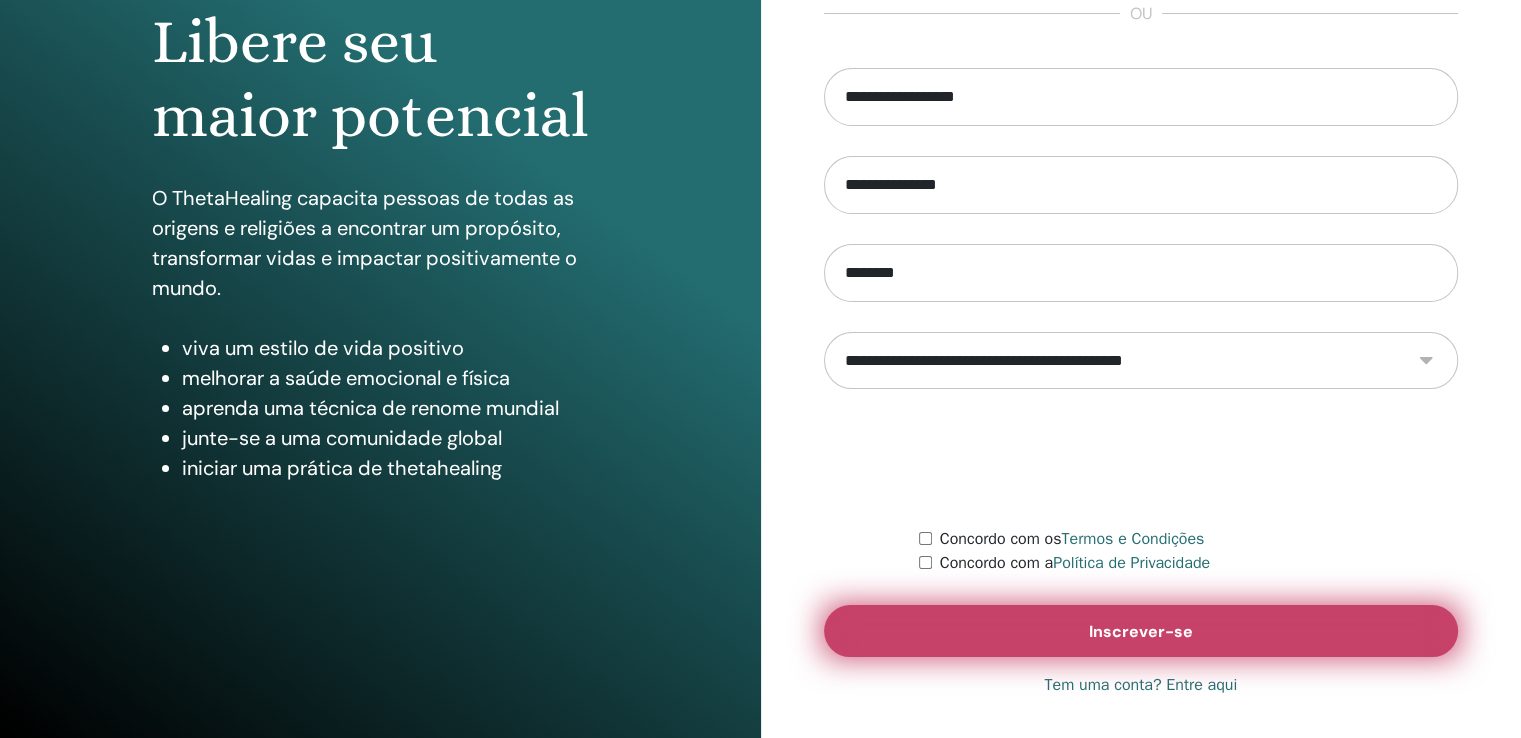 click on "Inscrever-se" at bounding box center (1141, 631) 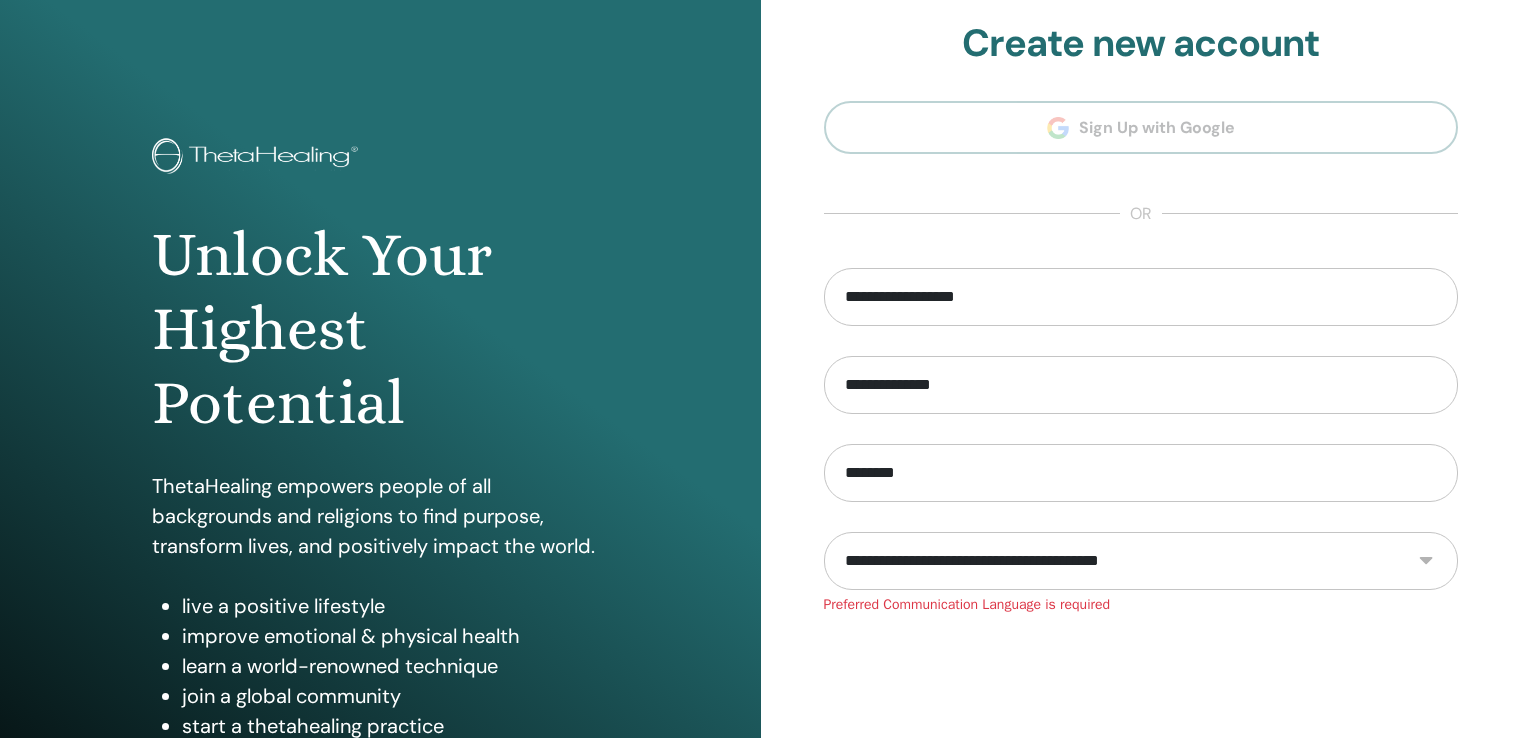 scroll, scrollTop: 0, scrollLeft: 0, axis: both 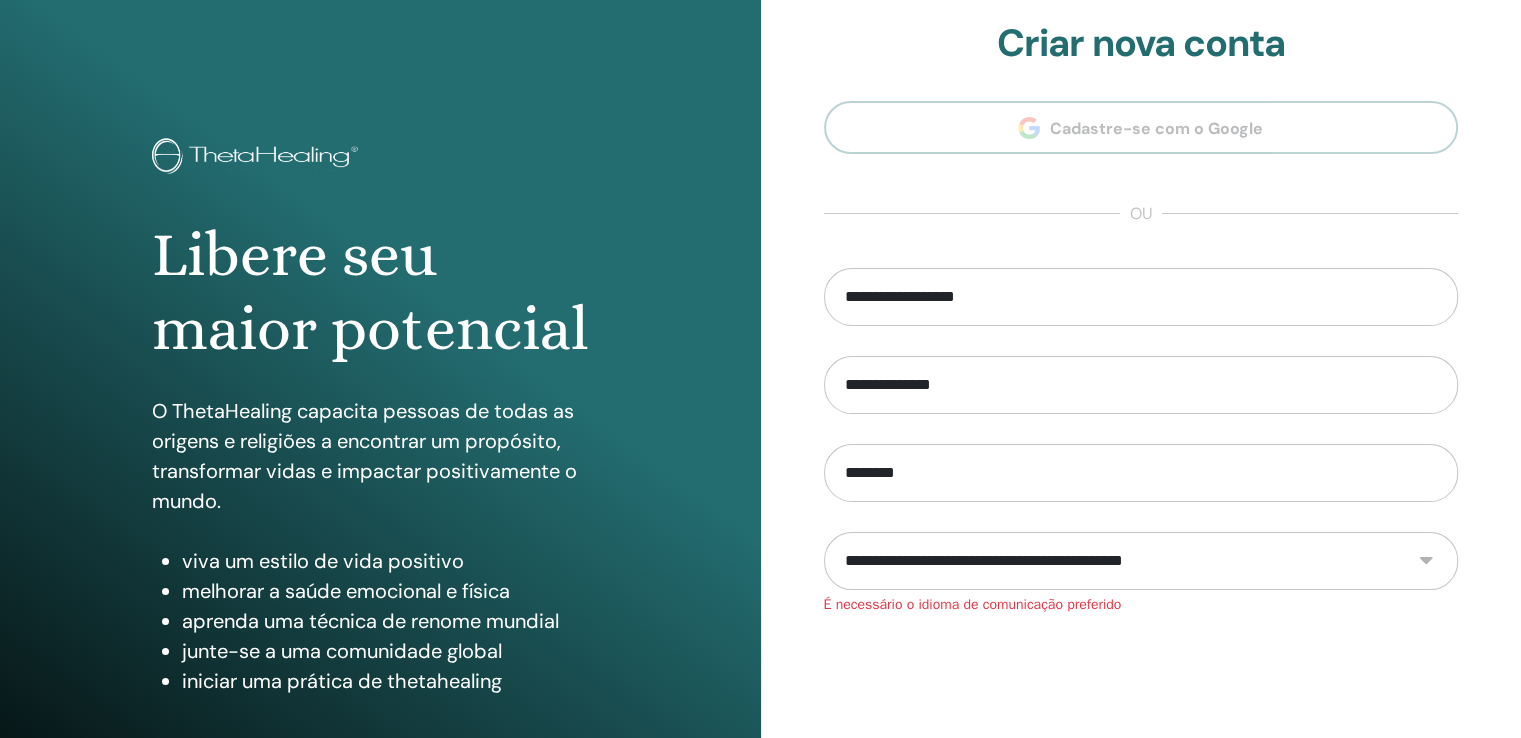 click on "**********" at bounding box center [1141, 561] 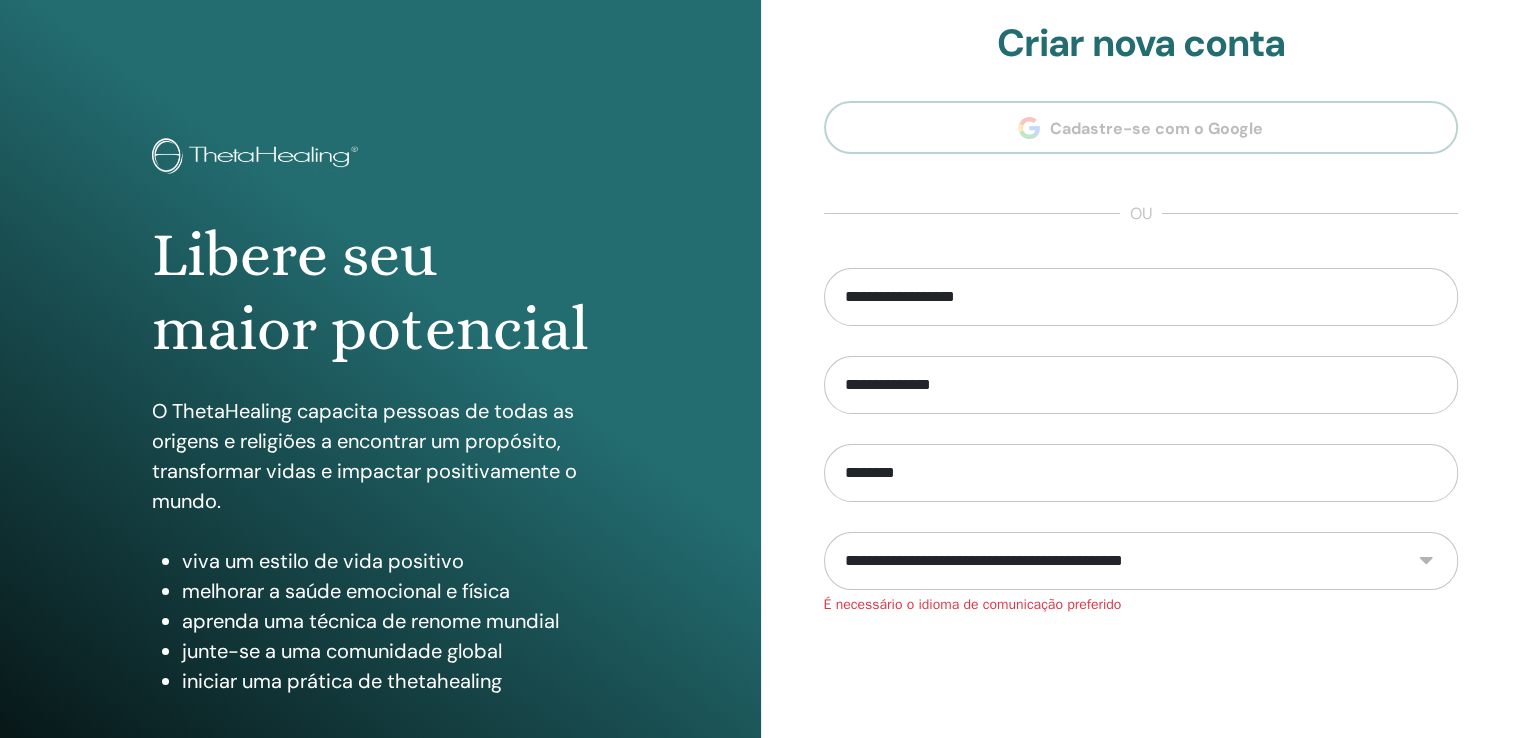 select on "***" 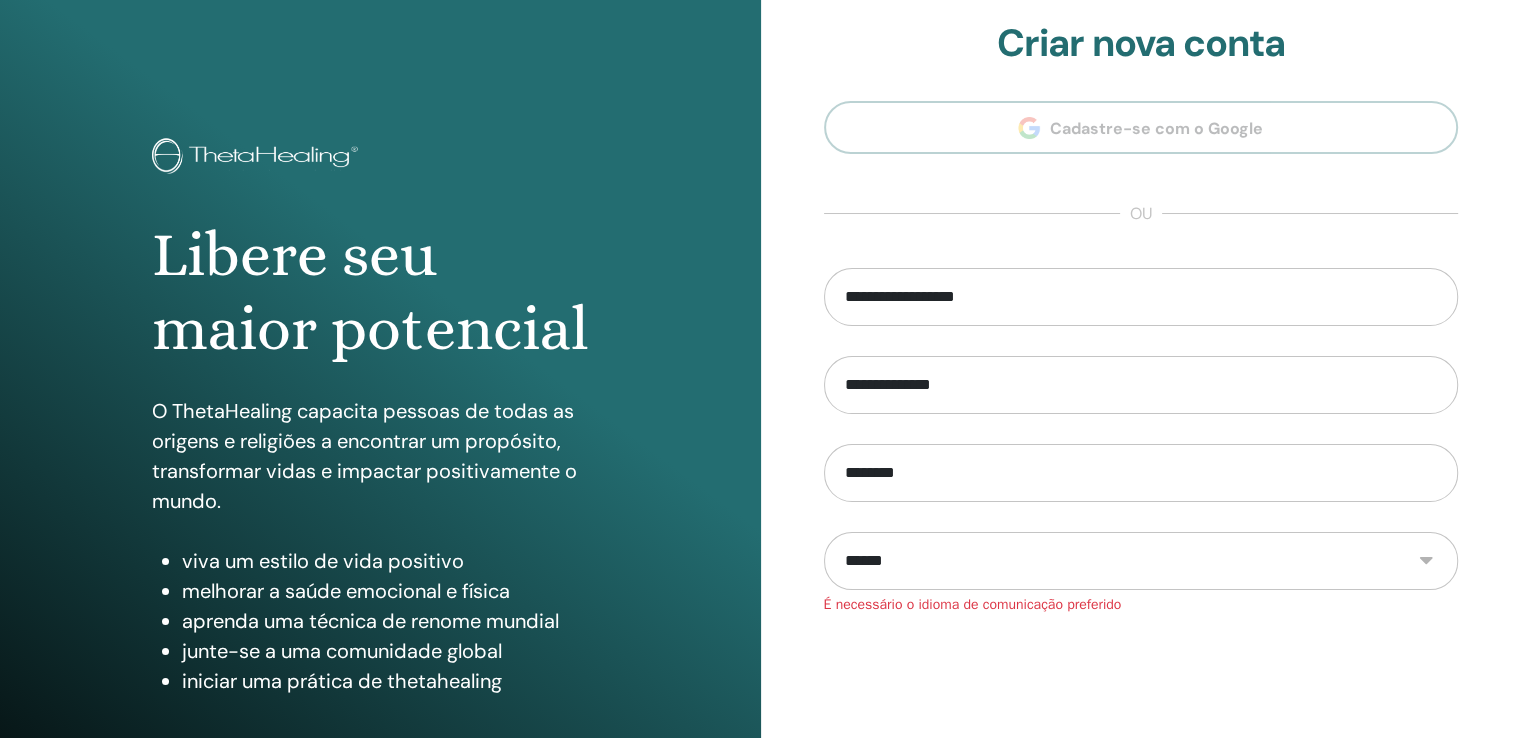 click on "**********" at bounding box center (1141, 561) 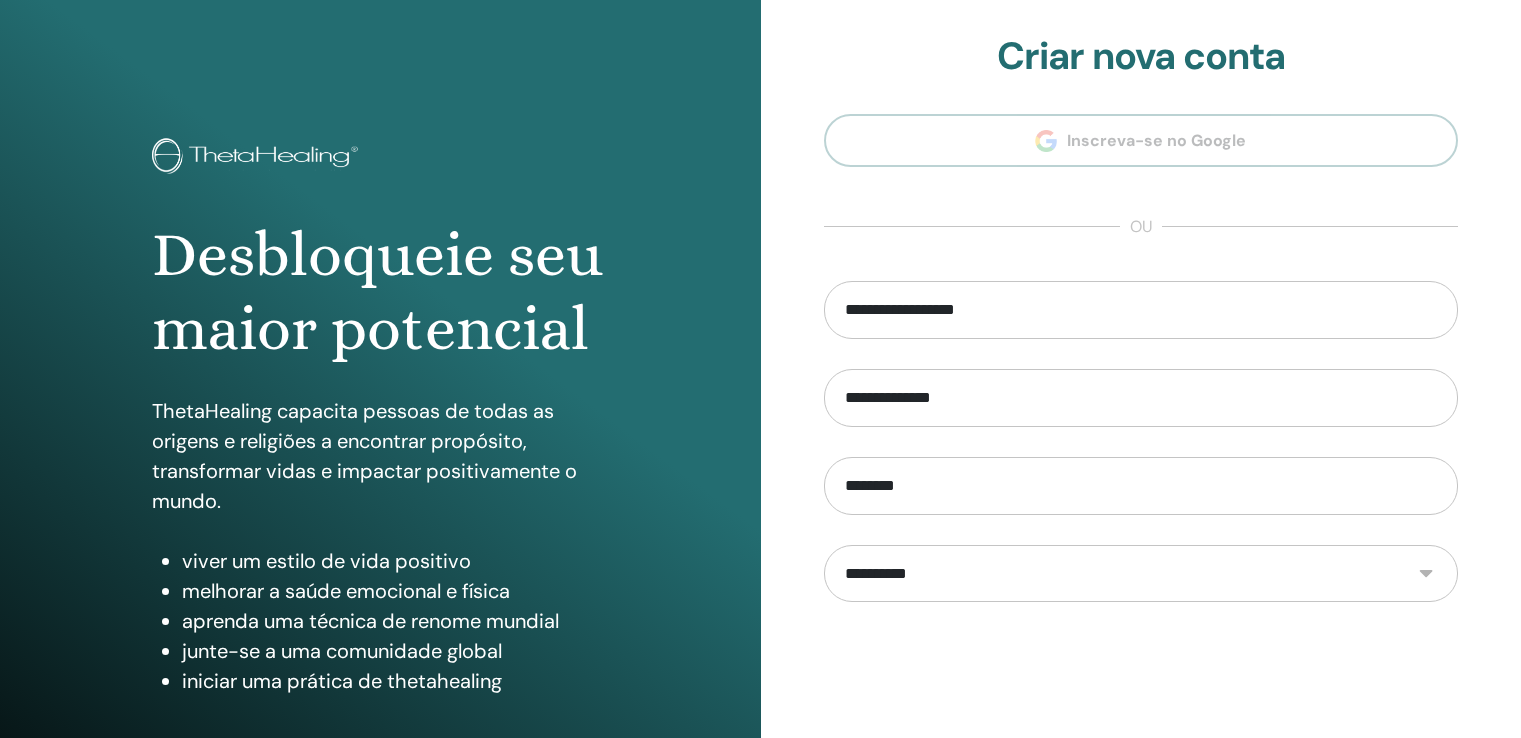 scroll, scrollTop: 0, scrollLeft: 0, axis: both 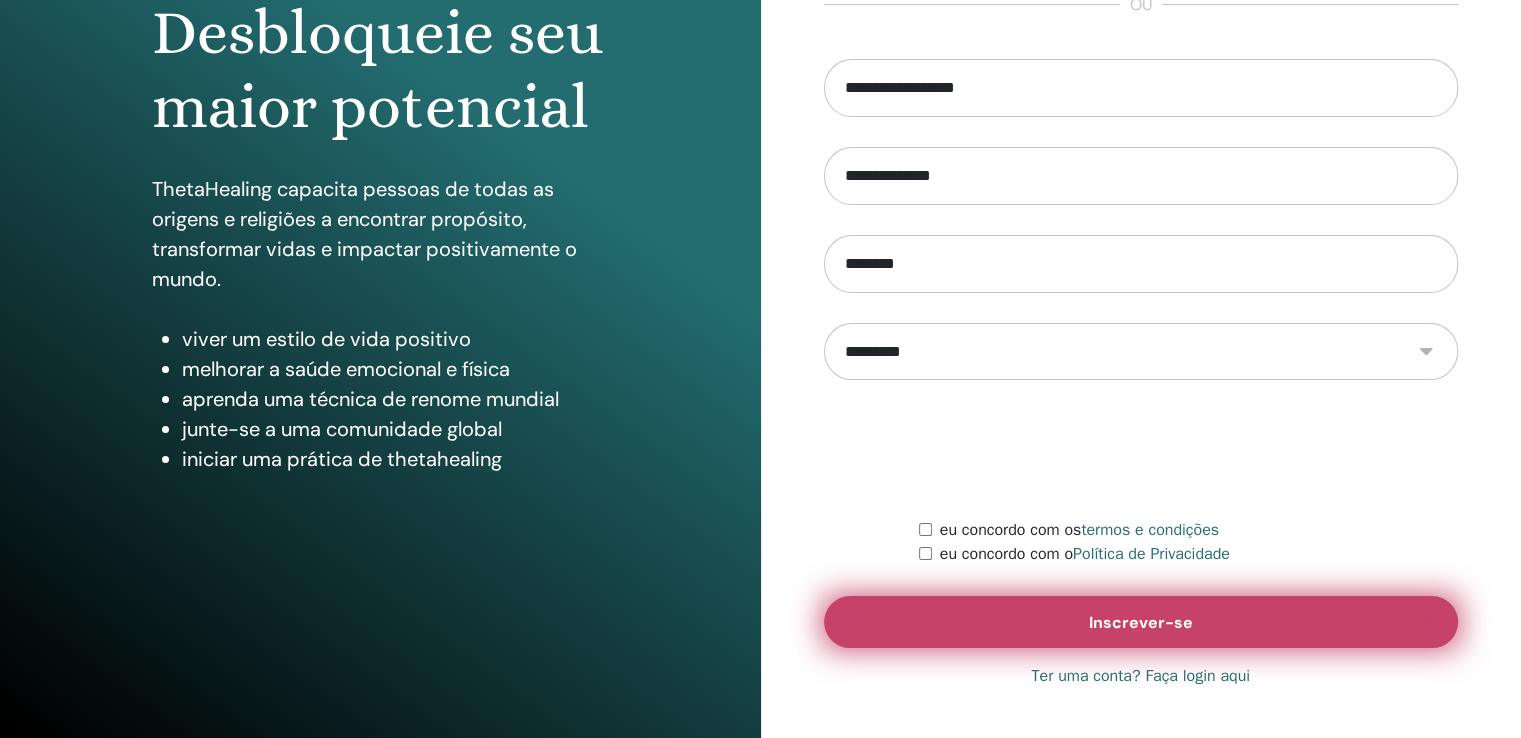 click on "Inscrever-se" at bounding box center [1141, 622] 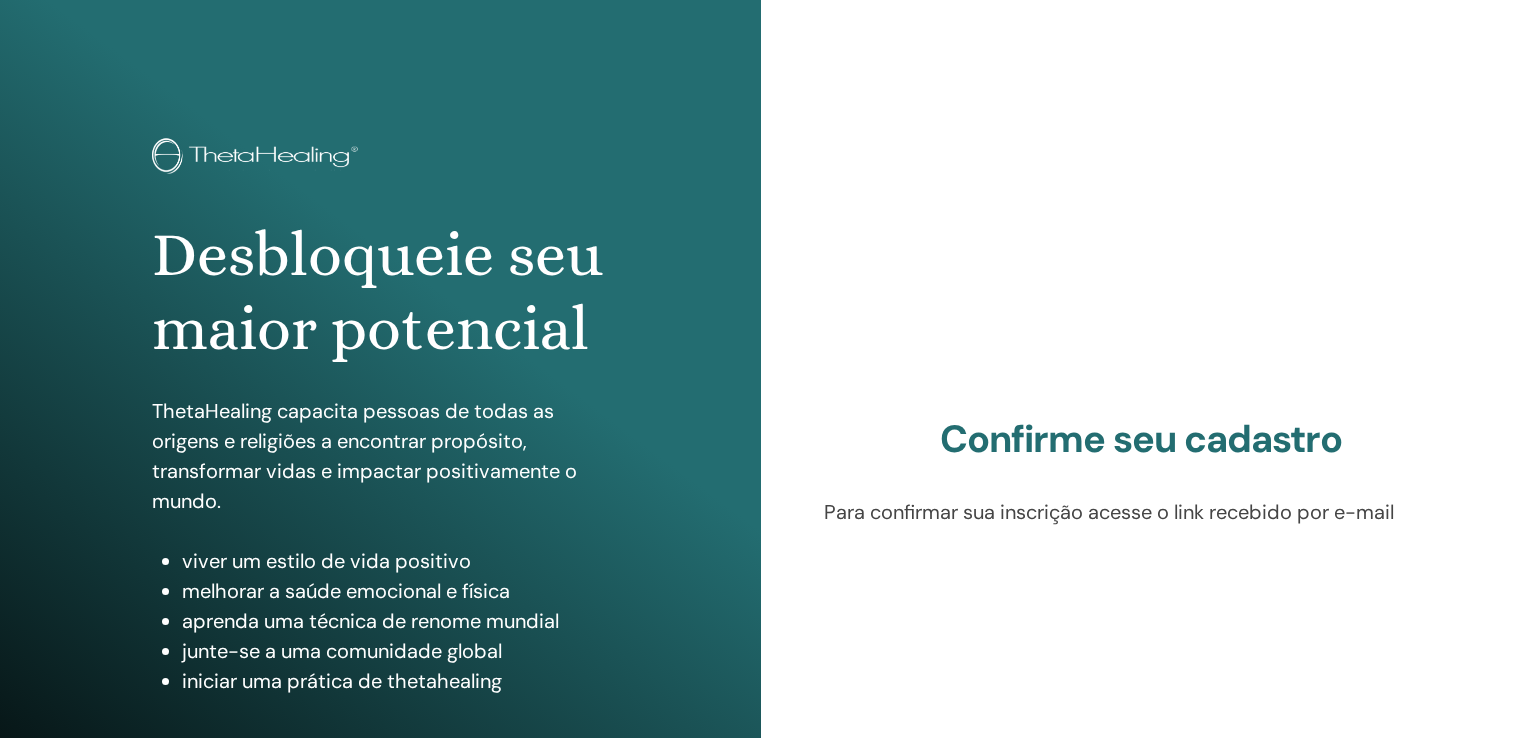 scroll, scrollTop: 0, scrollLeft: 0, axis: both 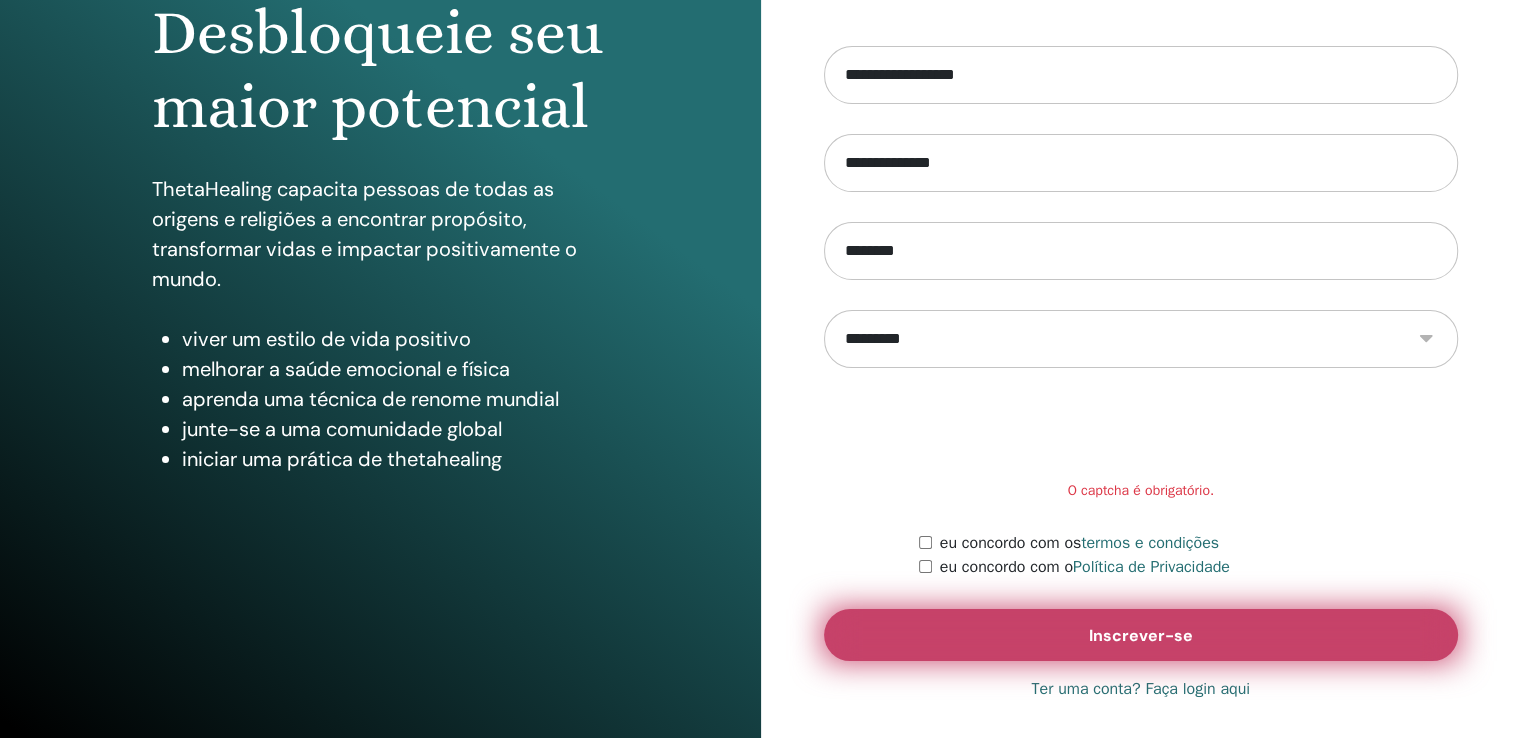 click on "Inscrever-se" at bounding box center (1141, 635) 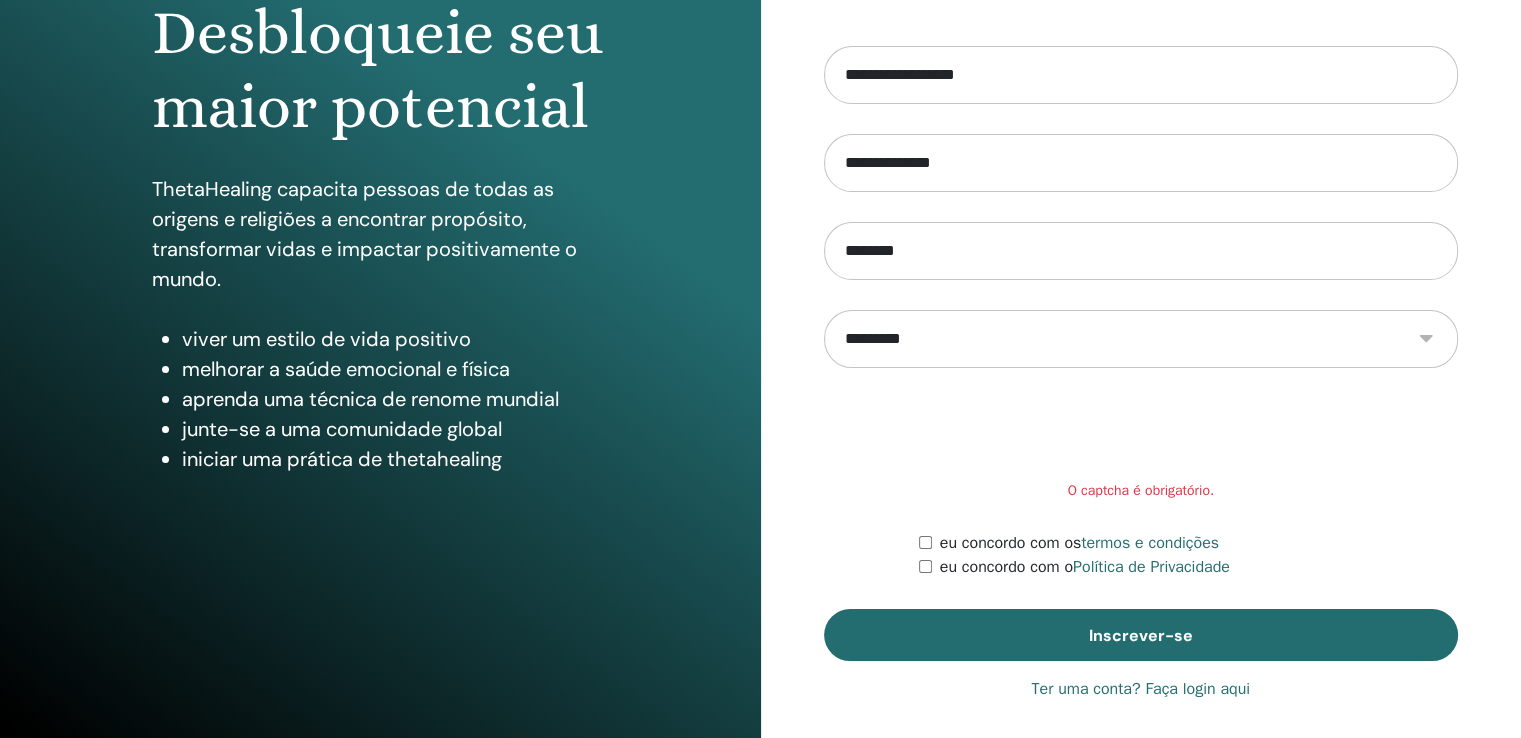 click on "Desbloqueie seu maior potencial
ThetaHealing capacita pessoas de todas as origens e religiões a encontrar propósito, transformar vidas e impactar positivamente o mundo.
viver um estilo de vida positivo
melhorar a saúde emocional e física
aprenda uma técnica de renome mundial
junte-se a uma comunidade global
iniciar uma prática de thetahealing" at bounding box center (380, 258) 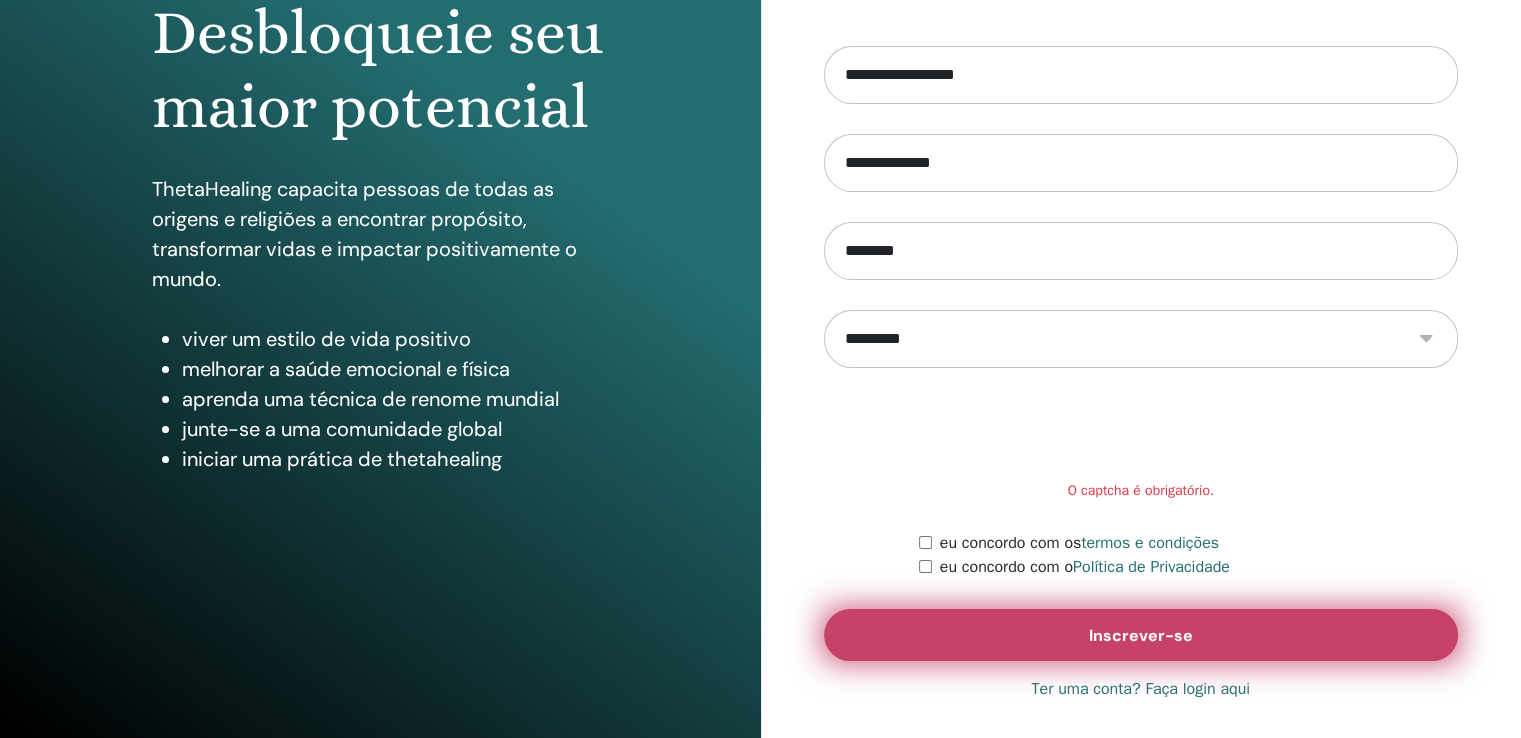click on "Inscrever-se" at bounding box center (1141, 635) 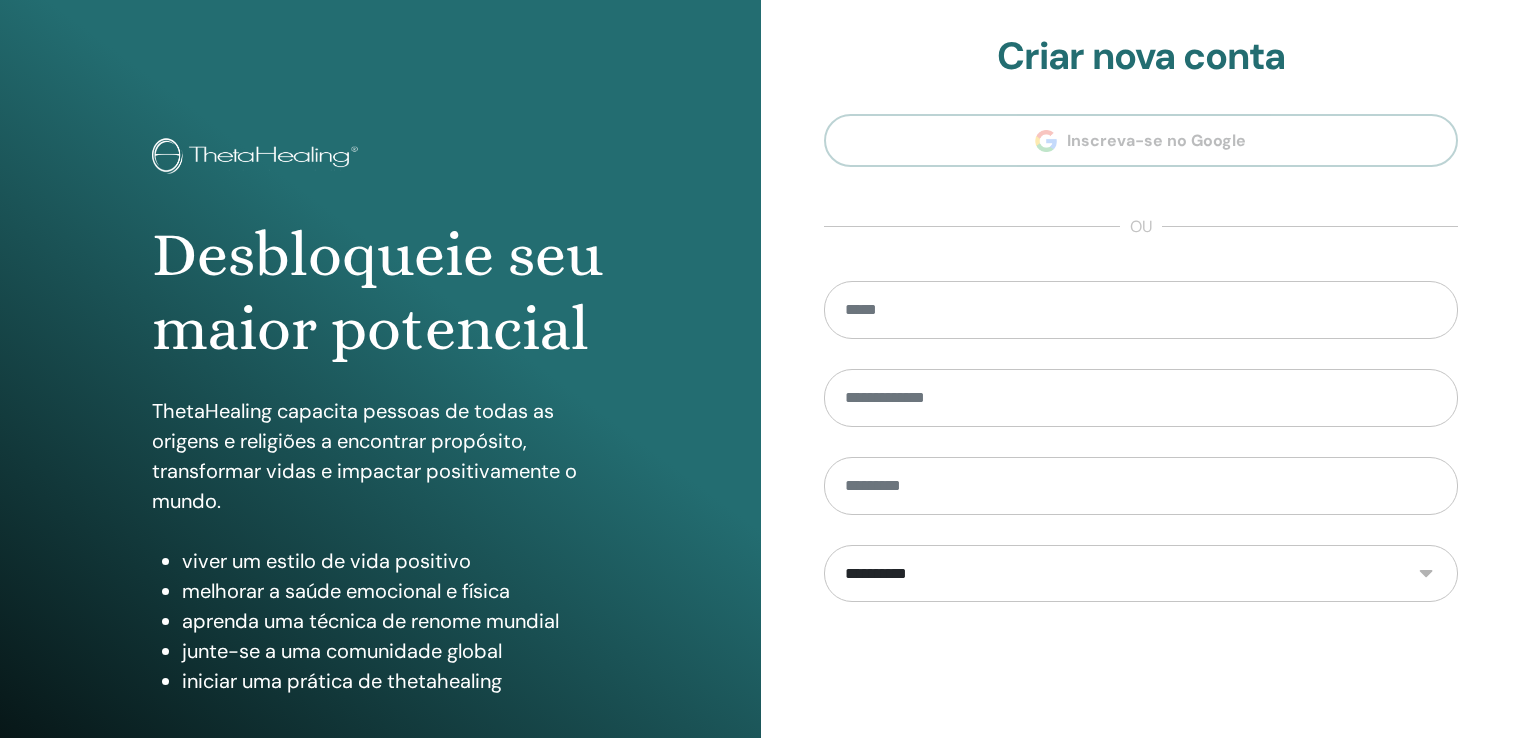 scroll, scrollTop: 0, scrollLeft: 0, axis: both 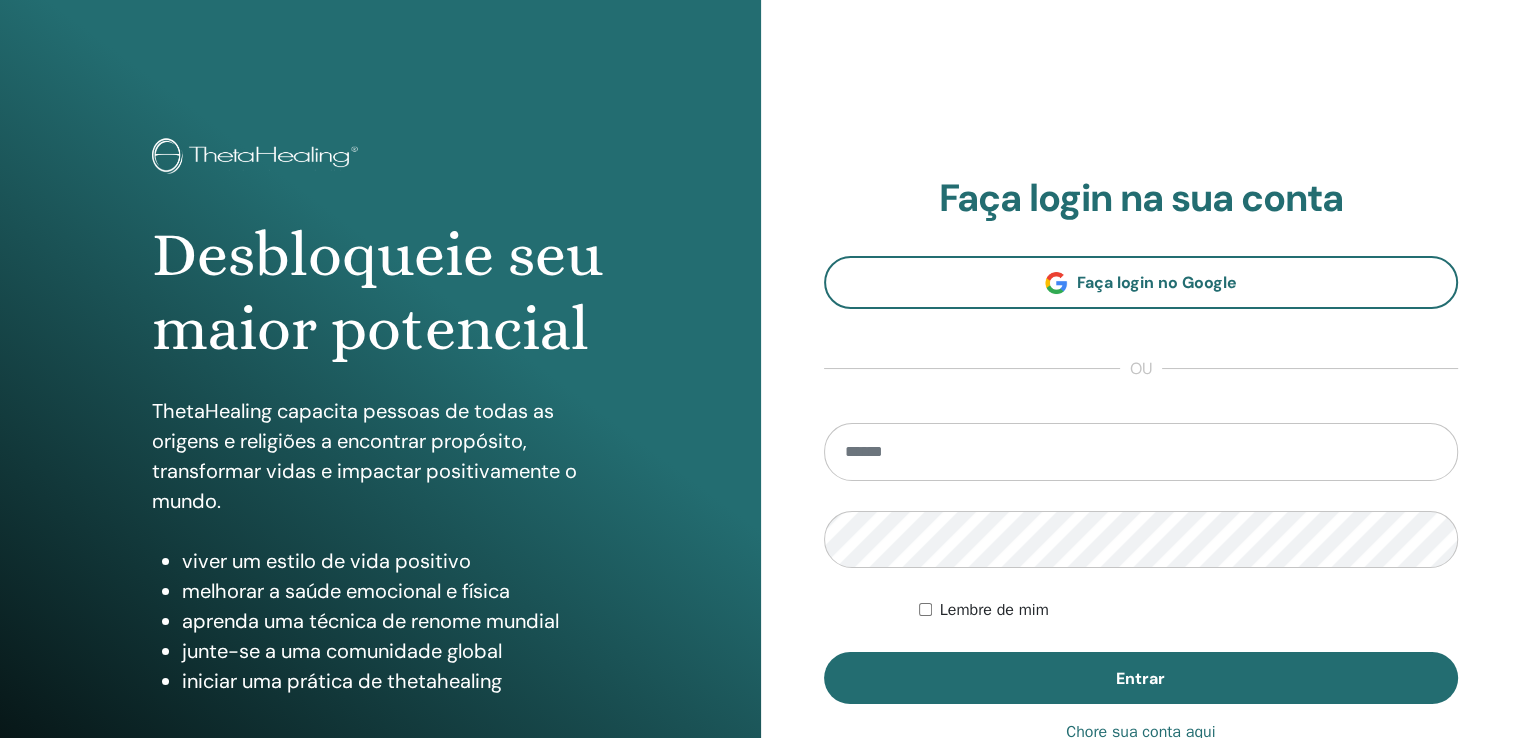 click at bounding box center (1141, 452) 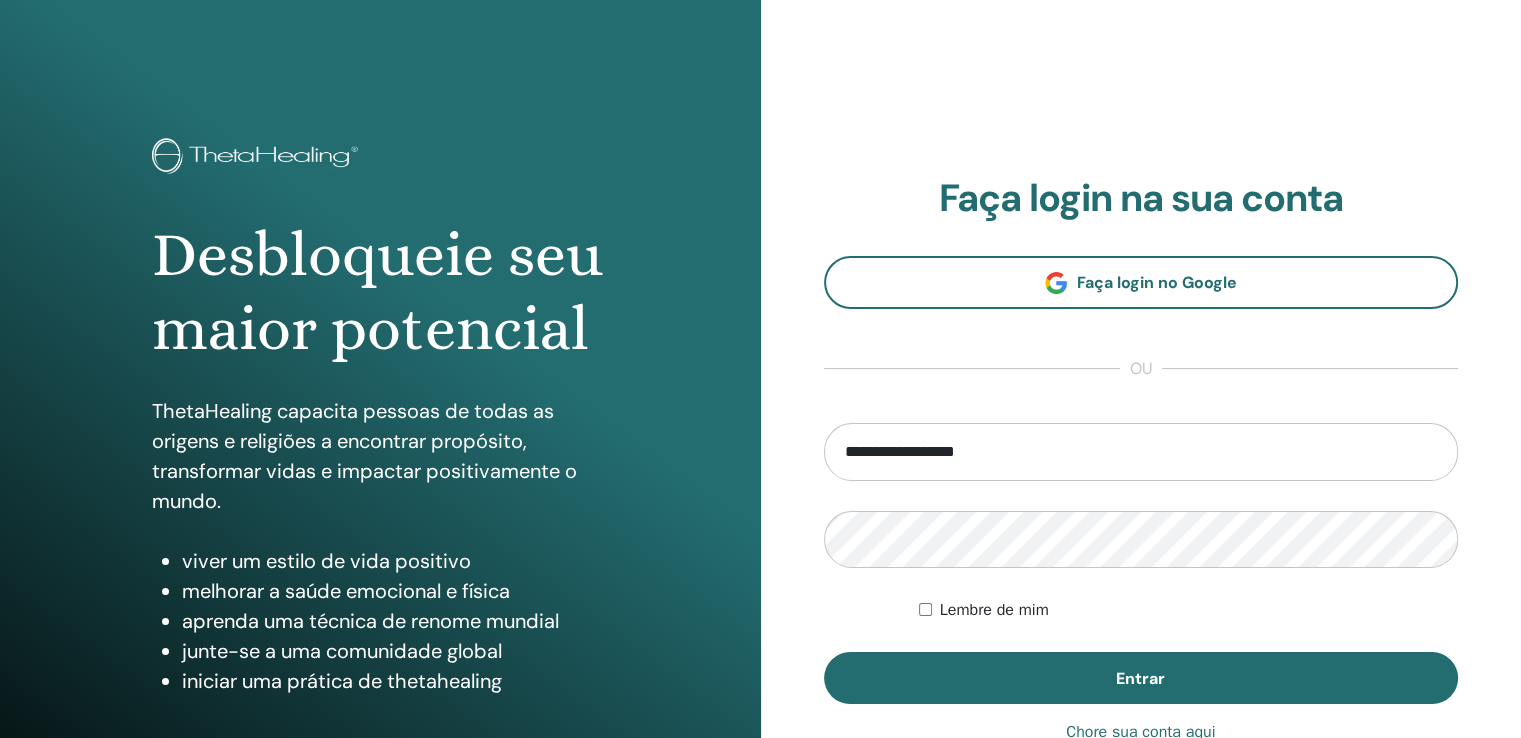 type on "**********" 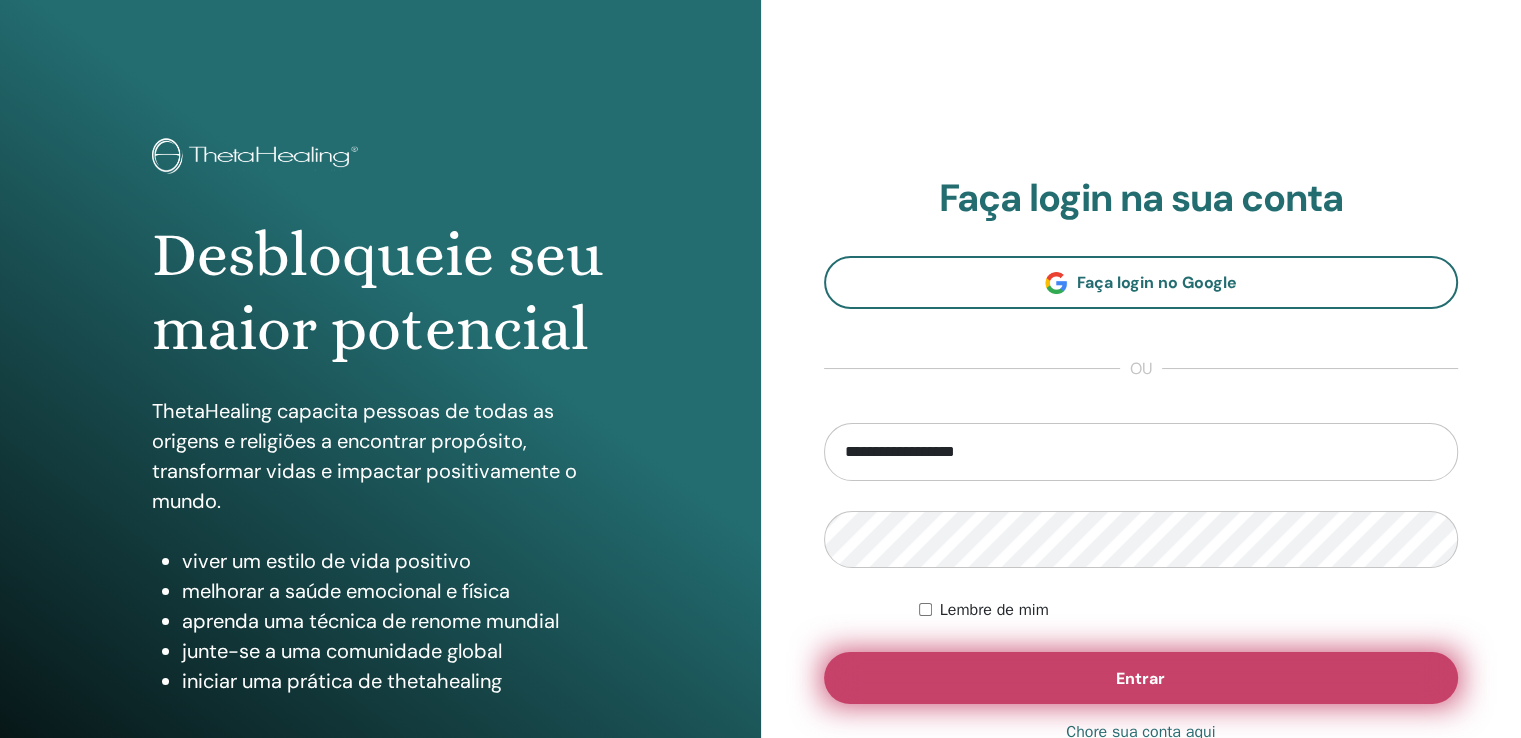 click on "Entrar" at bounding box center (1141, 678) 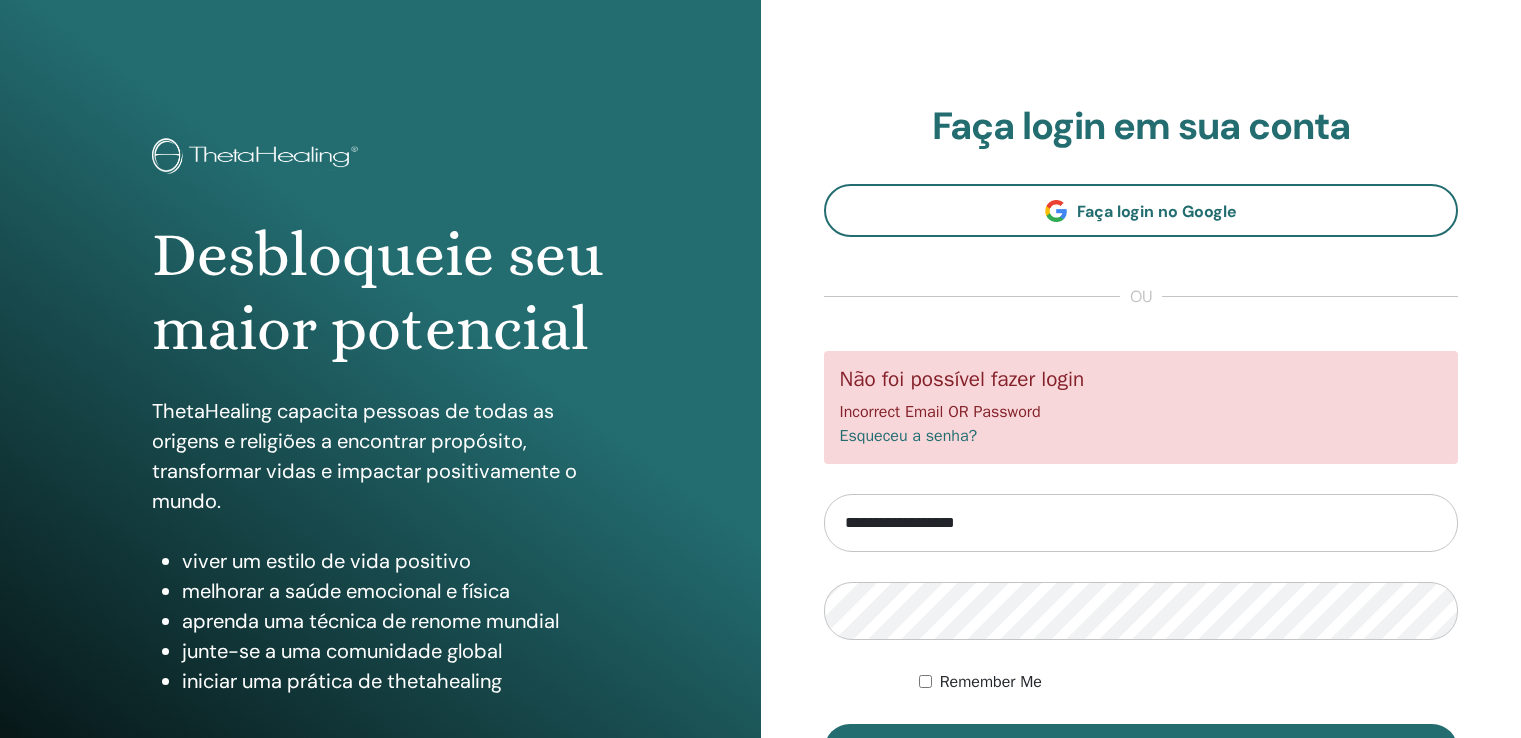 scroll, scrollTop: 0, scrollLeft: 0, axis: both 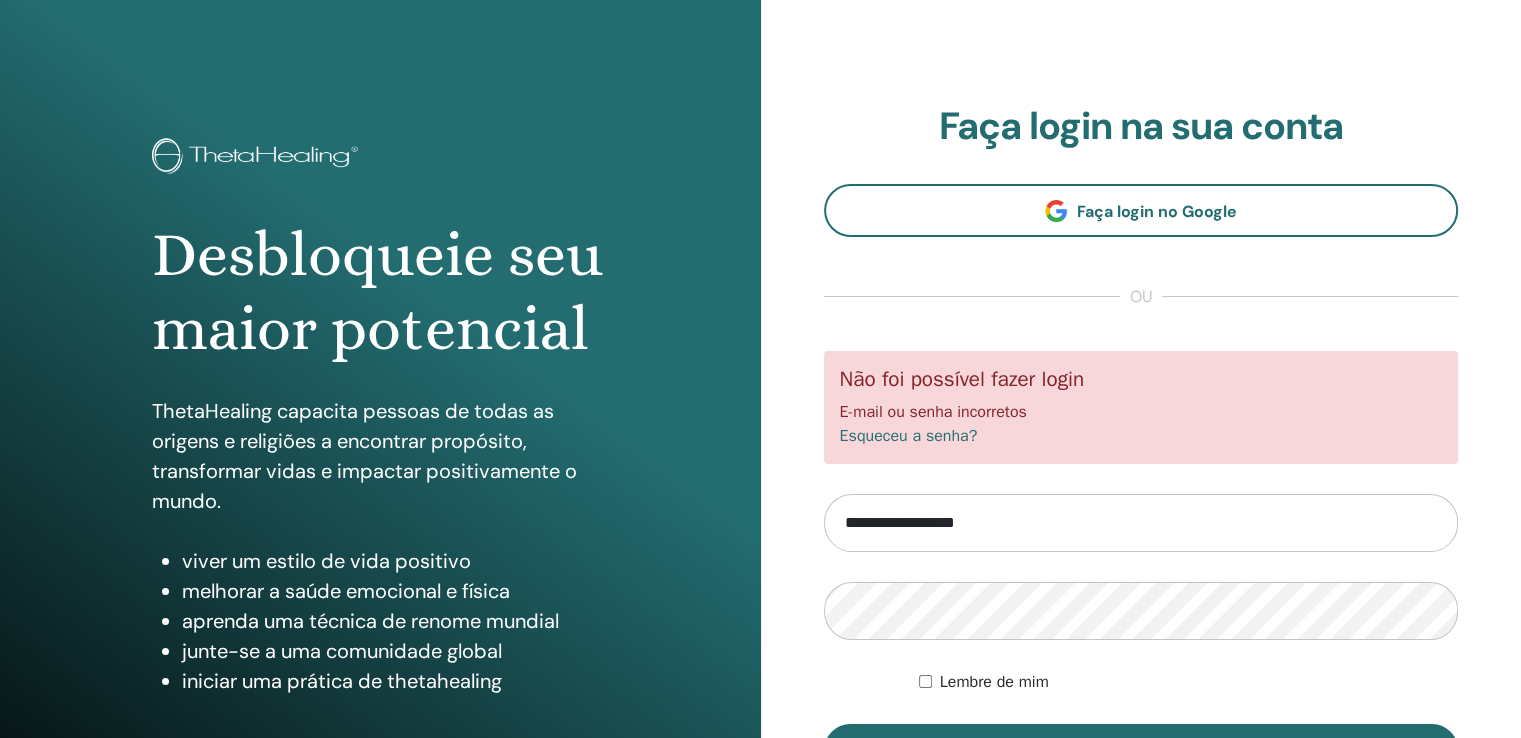 click on "Esqueceu a senha?" at bounding box center [909, 436] 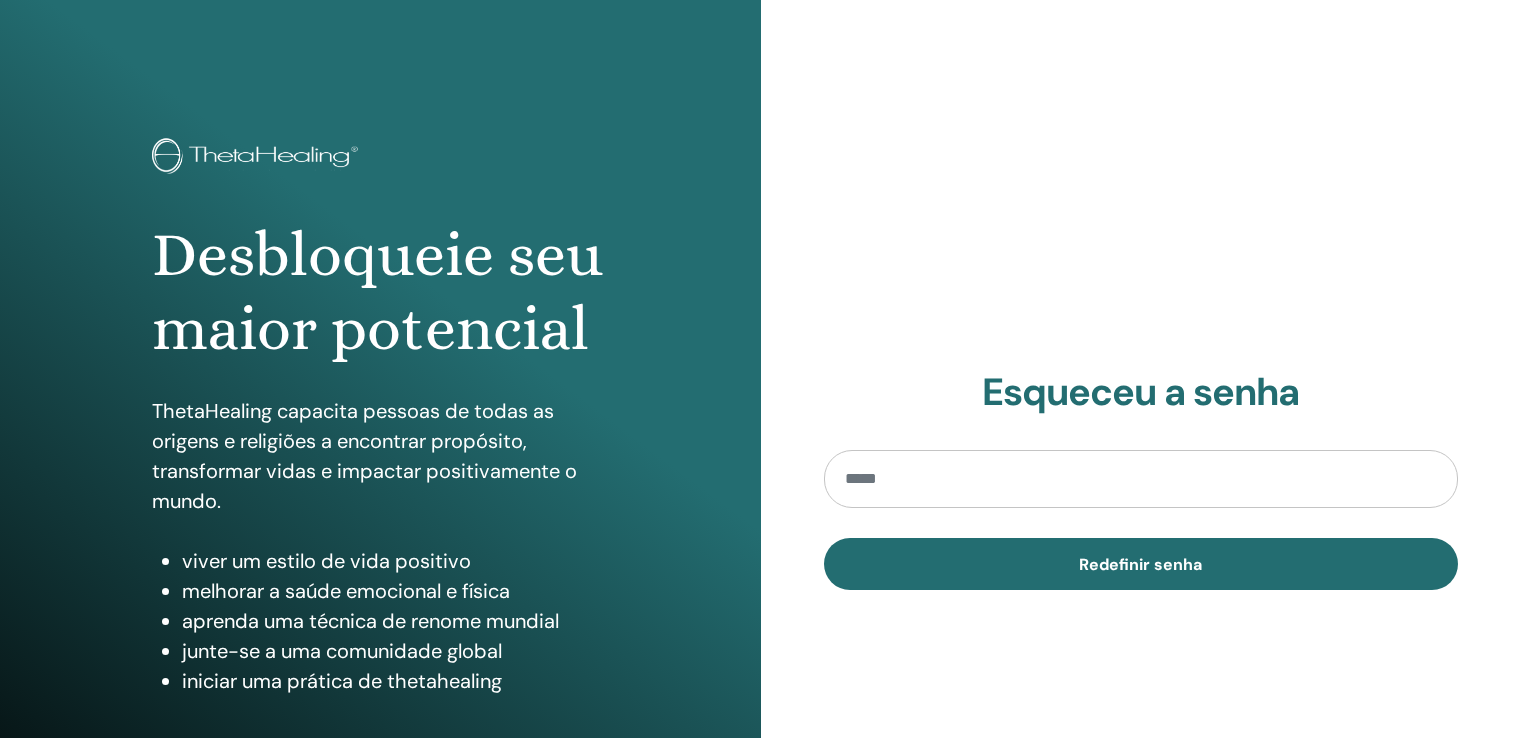 scroll, scrollTop: 0, scrollLeft: 0, axis: both 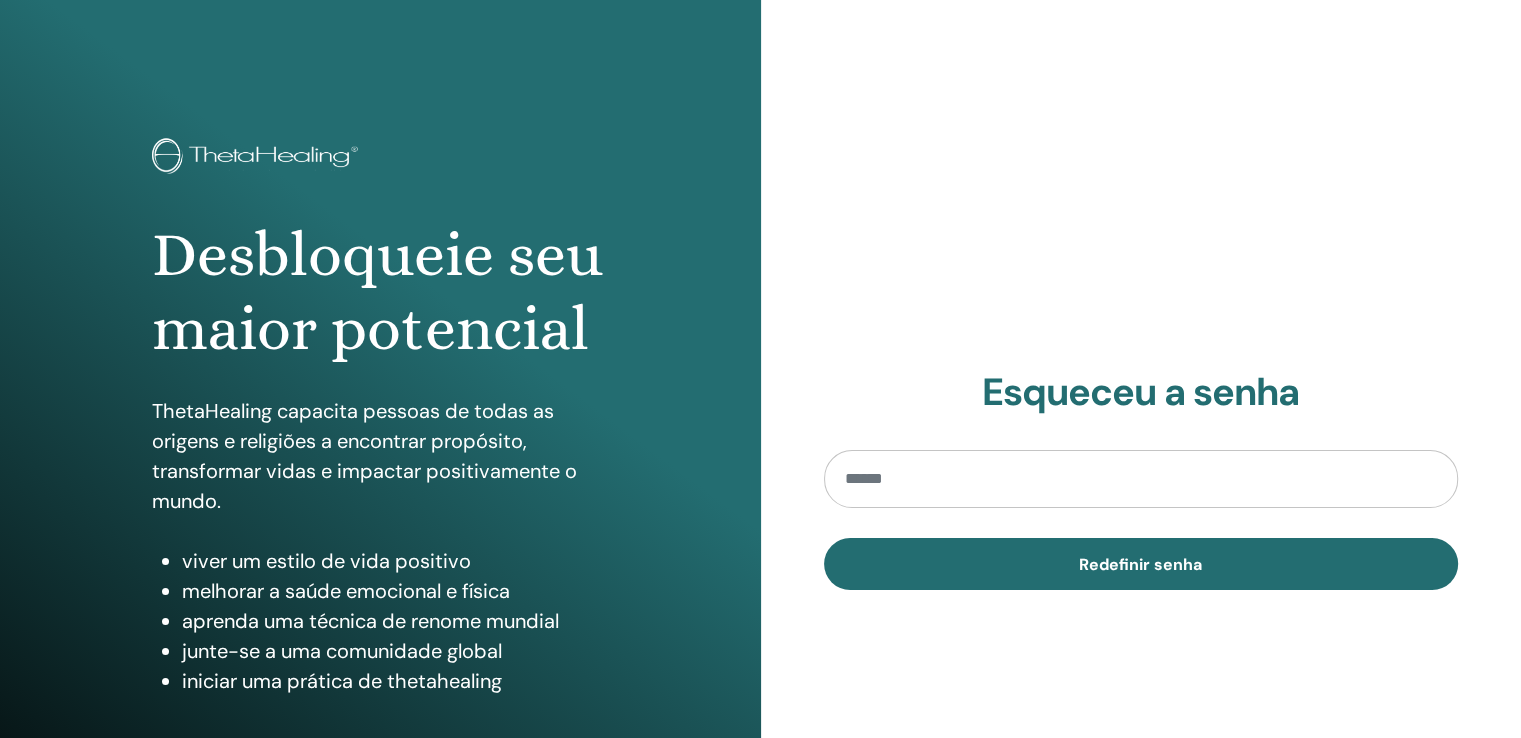 click at bounding box center (1141, 479) 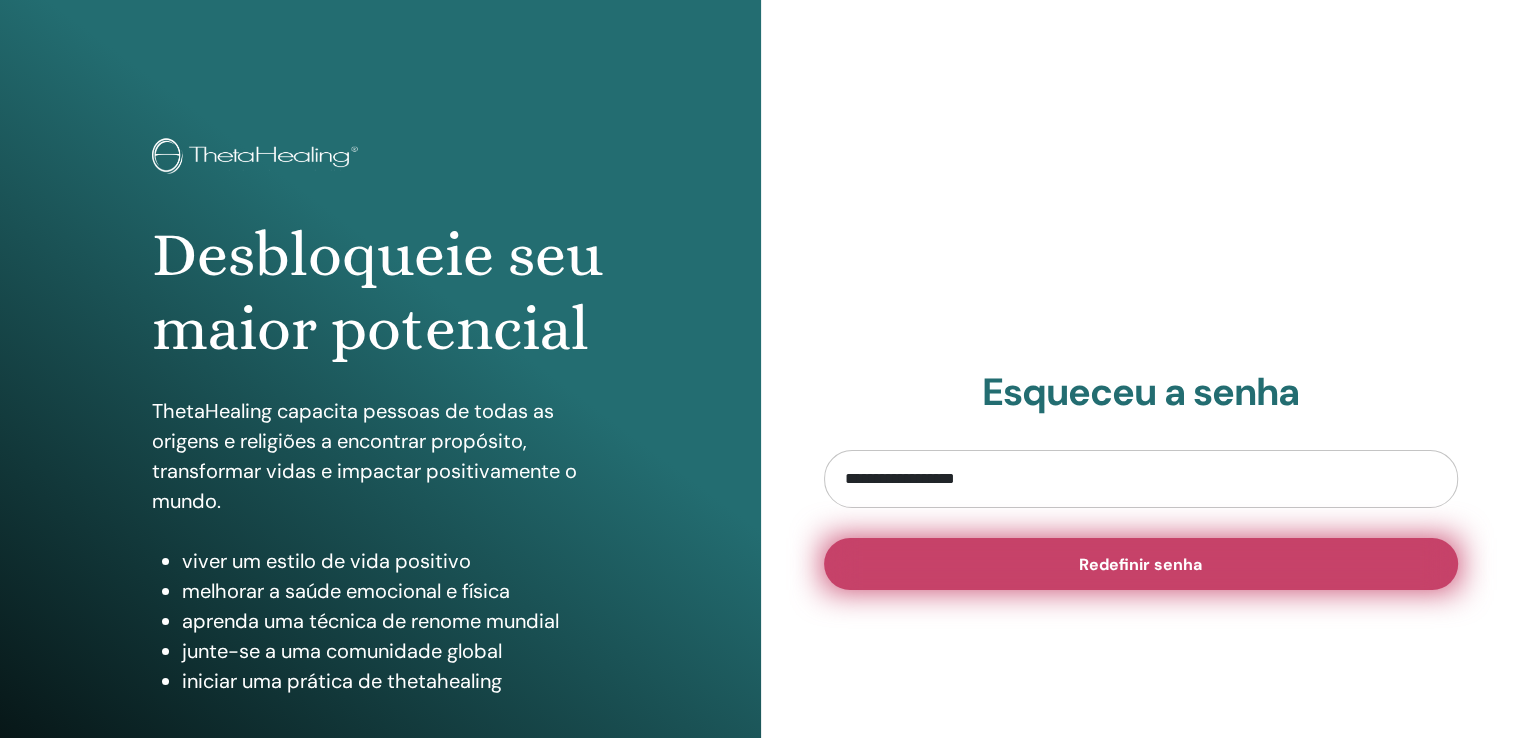 click on "Redefinir senha" at bounding box center [1140, 564] 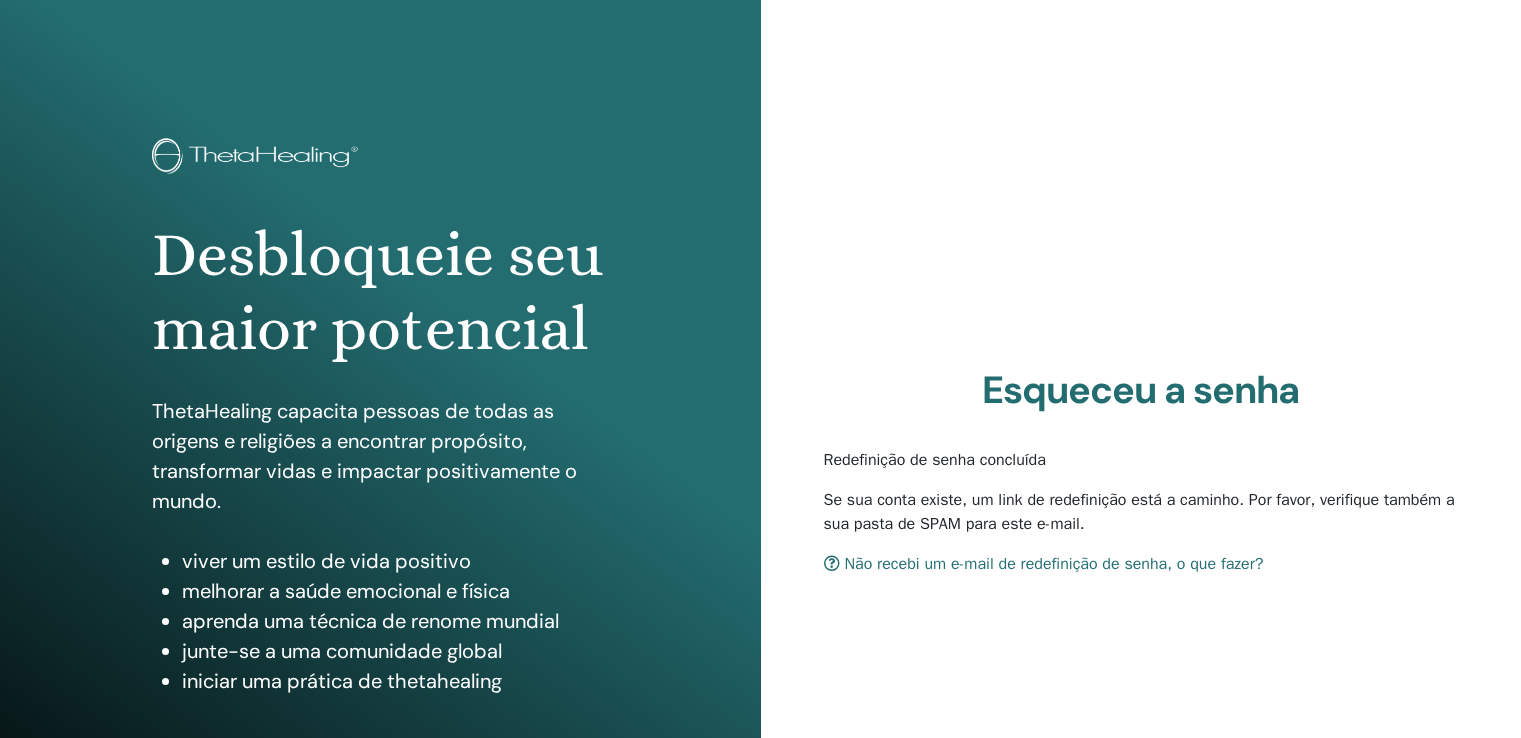 scroll, scrollTop: 0, scrollLeft: 0, axis: both 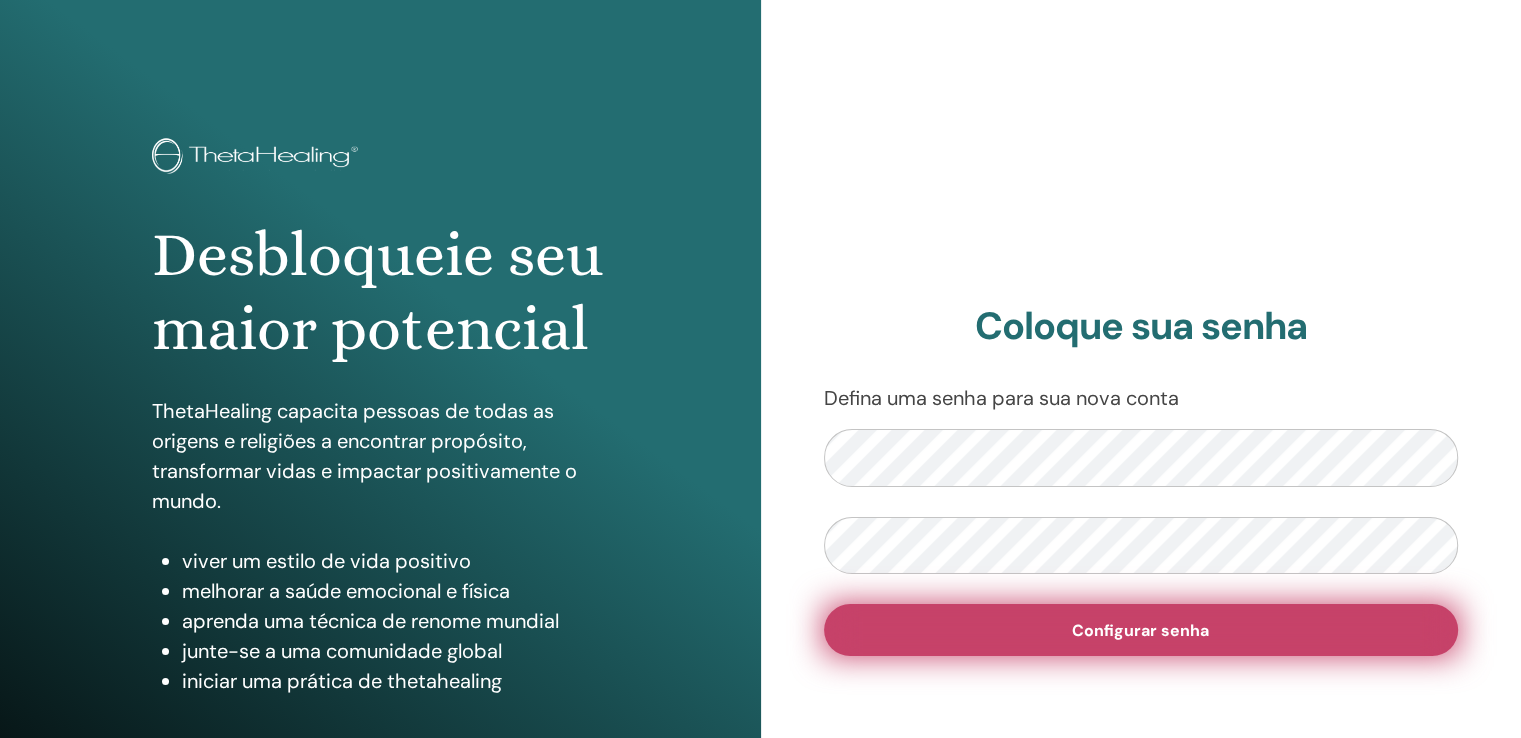 click on "Configurar senha" at bounding box center (1141, 630) 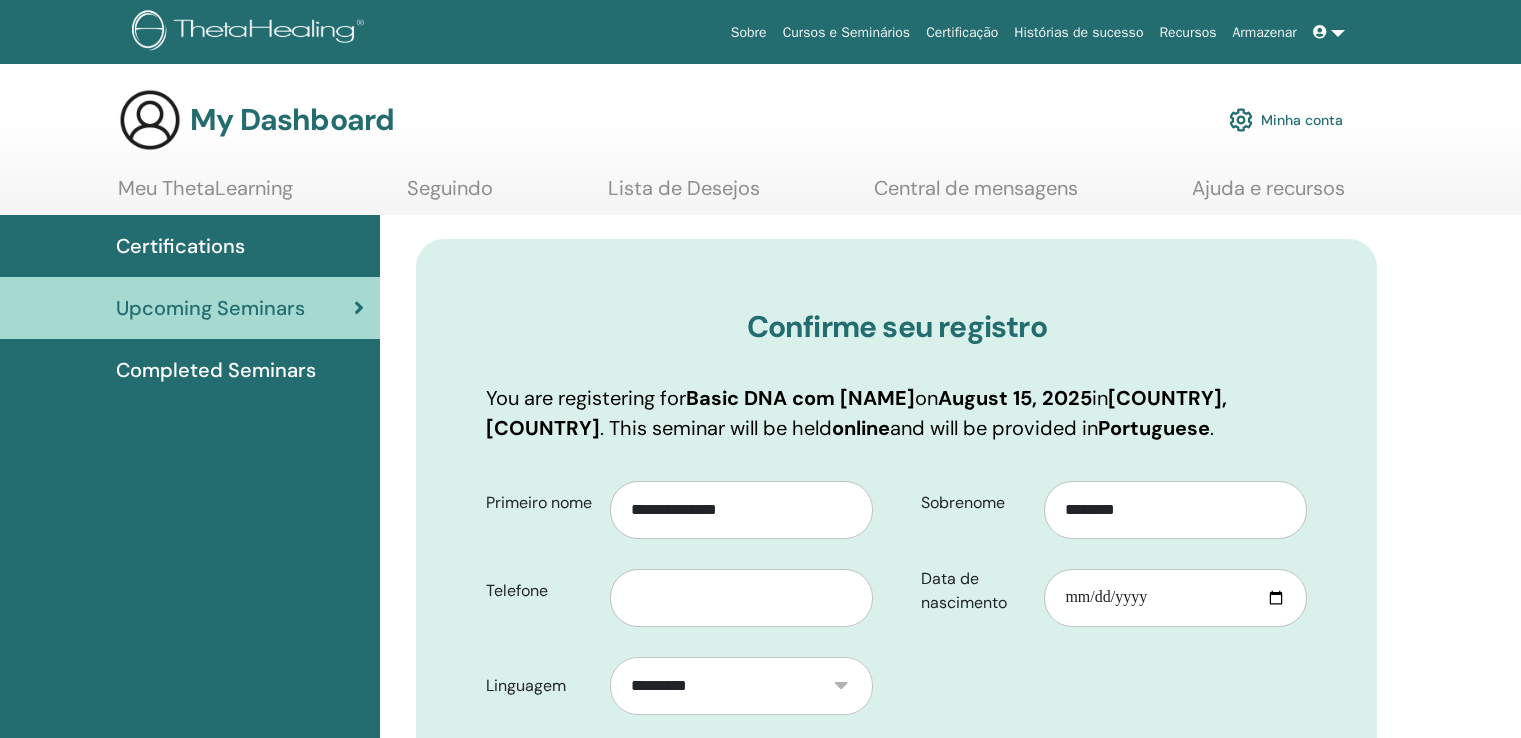 scroll, scrollTop: 0, scrollLeft: 0, axis: both 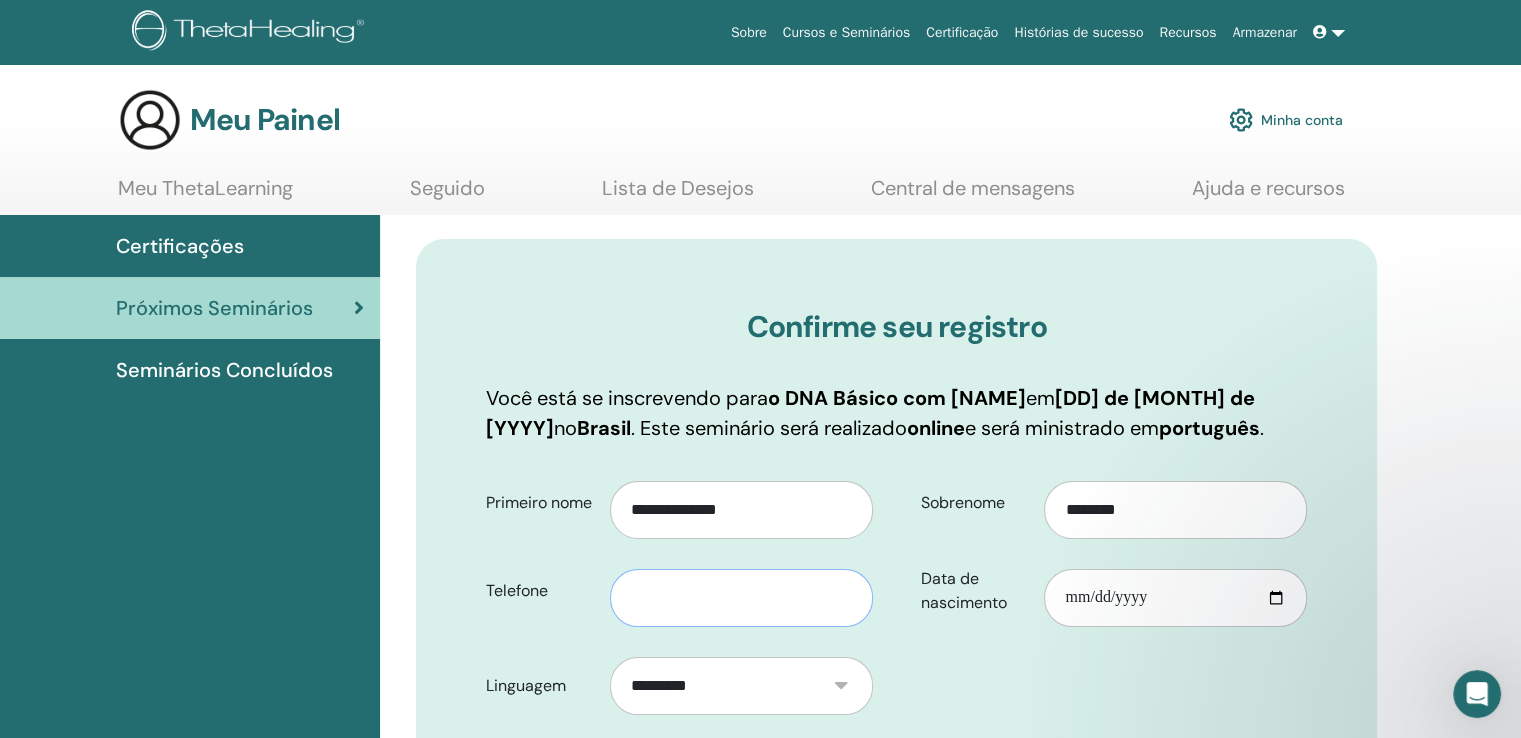 click at bounding box center [741, 598] 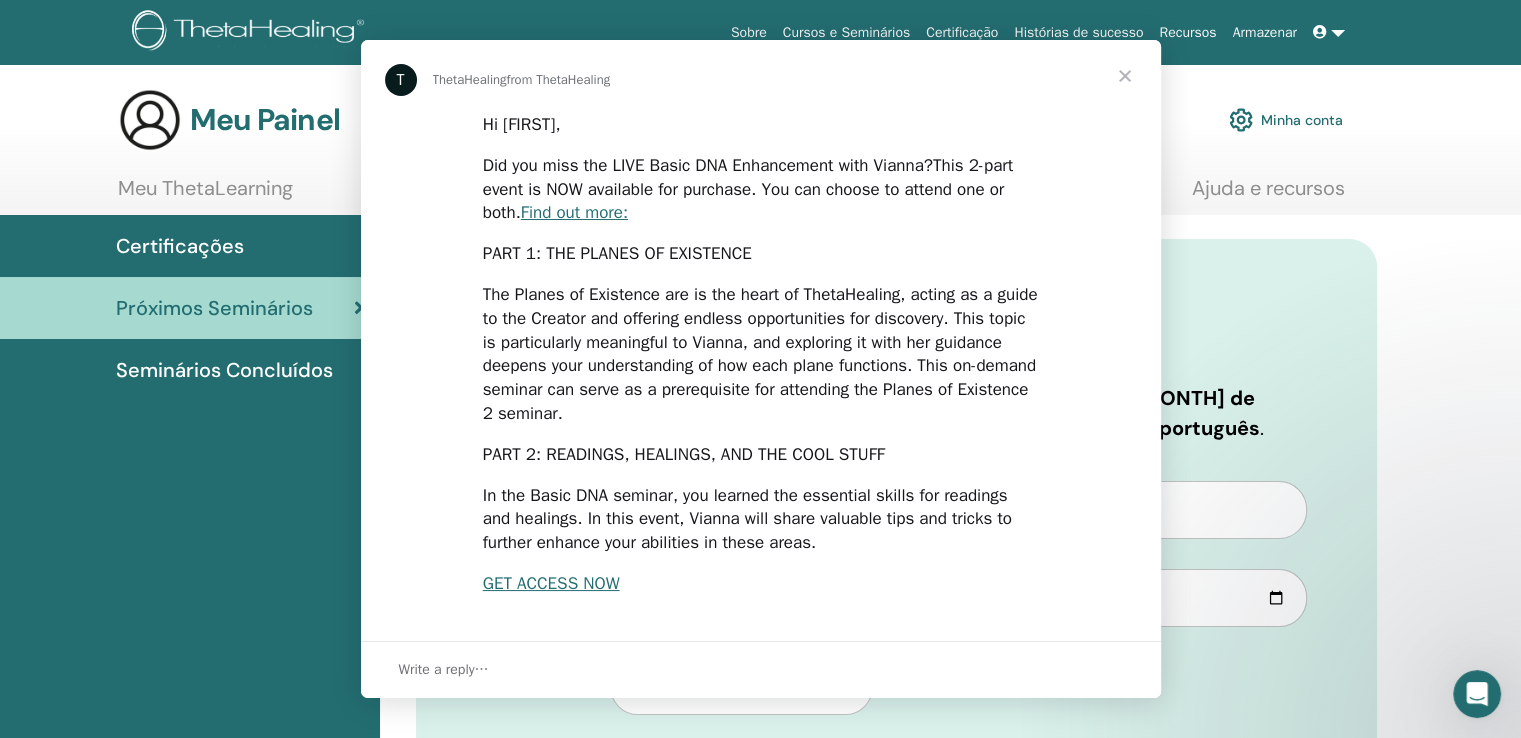 scroll, scrollTop: 0, scrollLeft: 0, axis: both 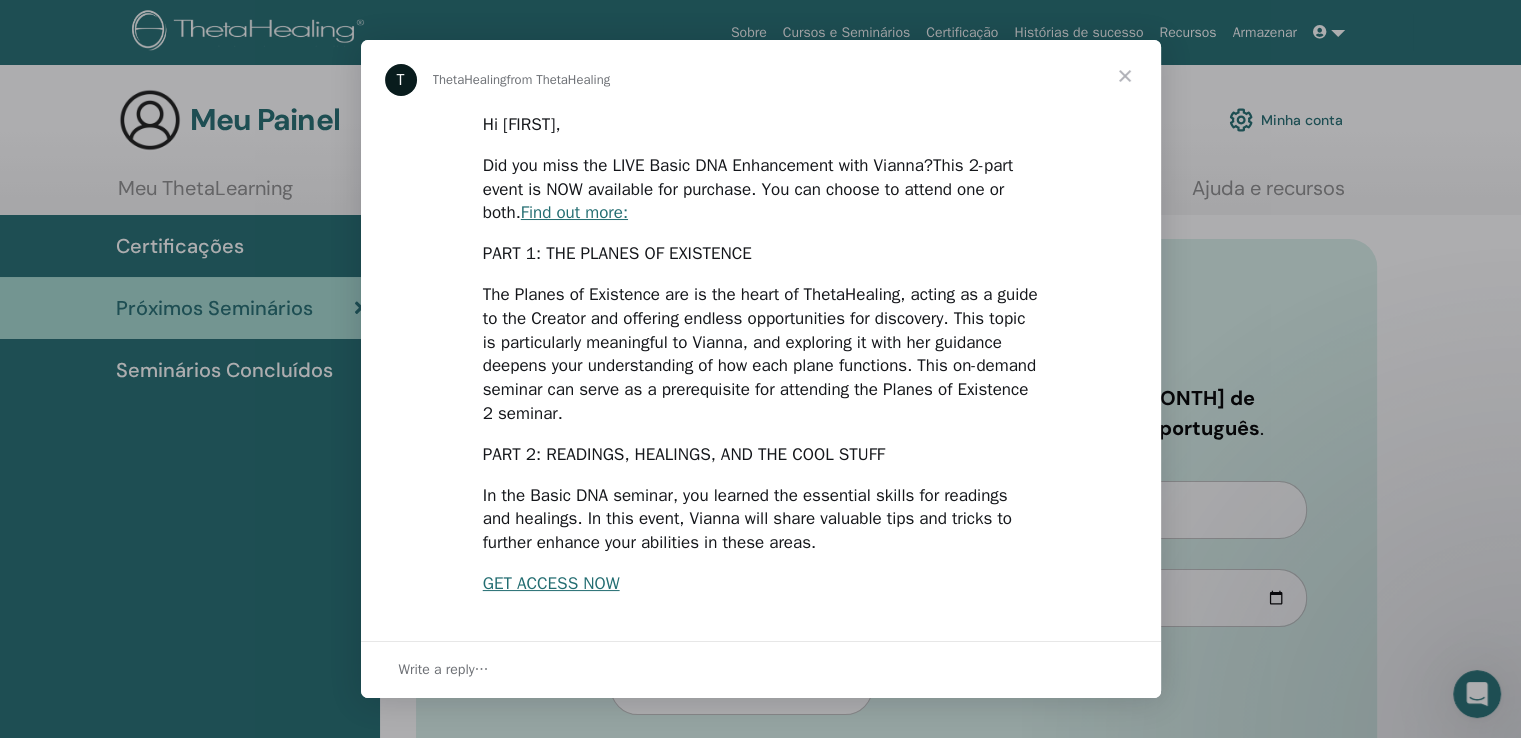 click at bounding box center [1125, 76] 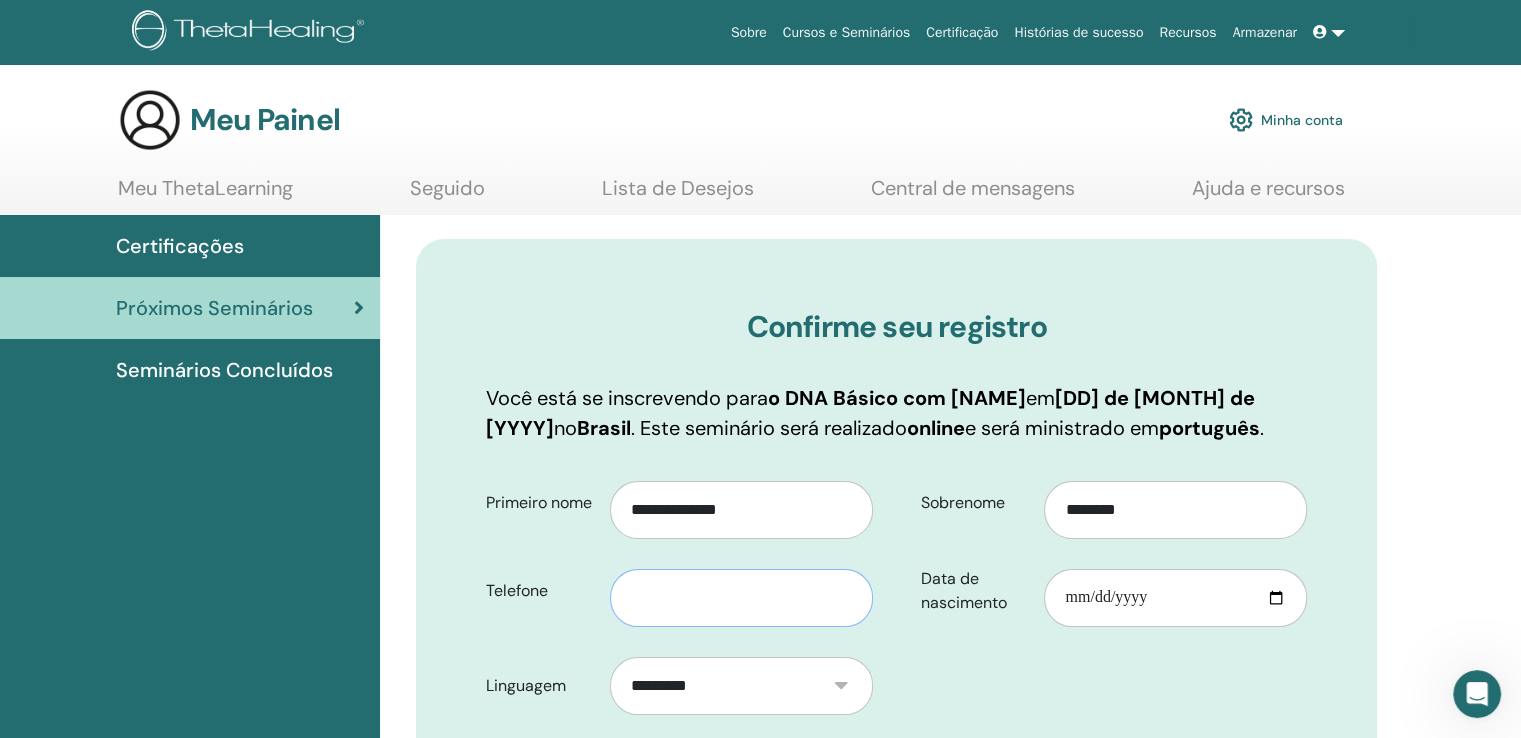 click at bounding box center [741, 598] 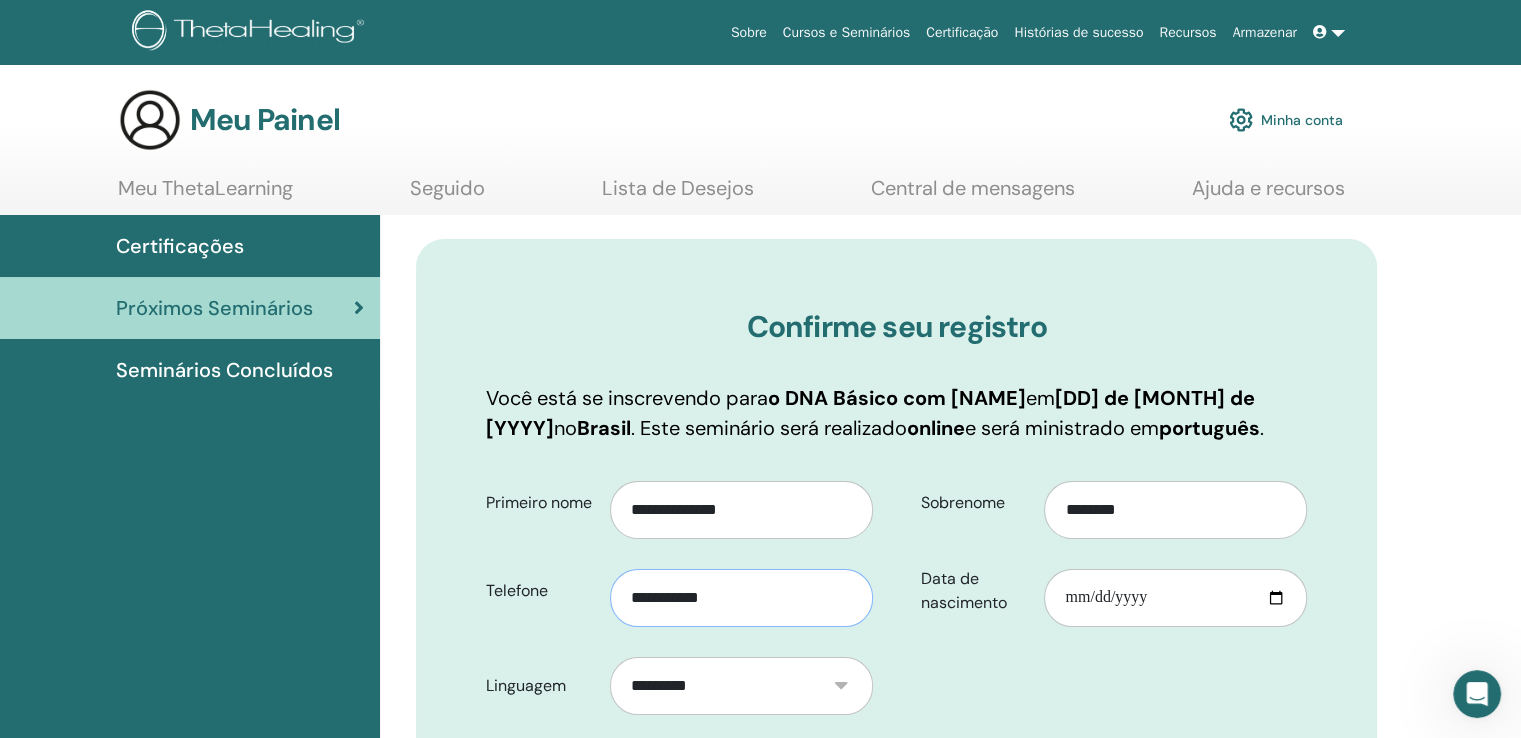 type on "**********" 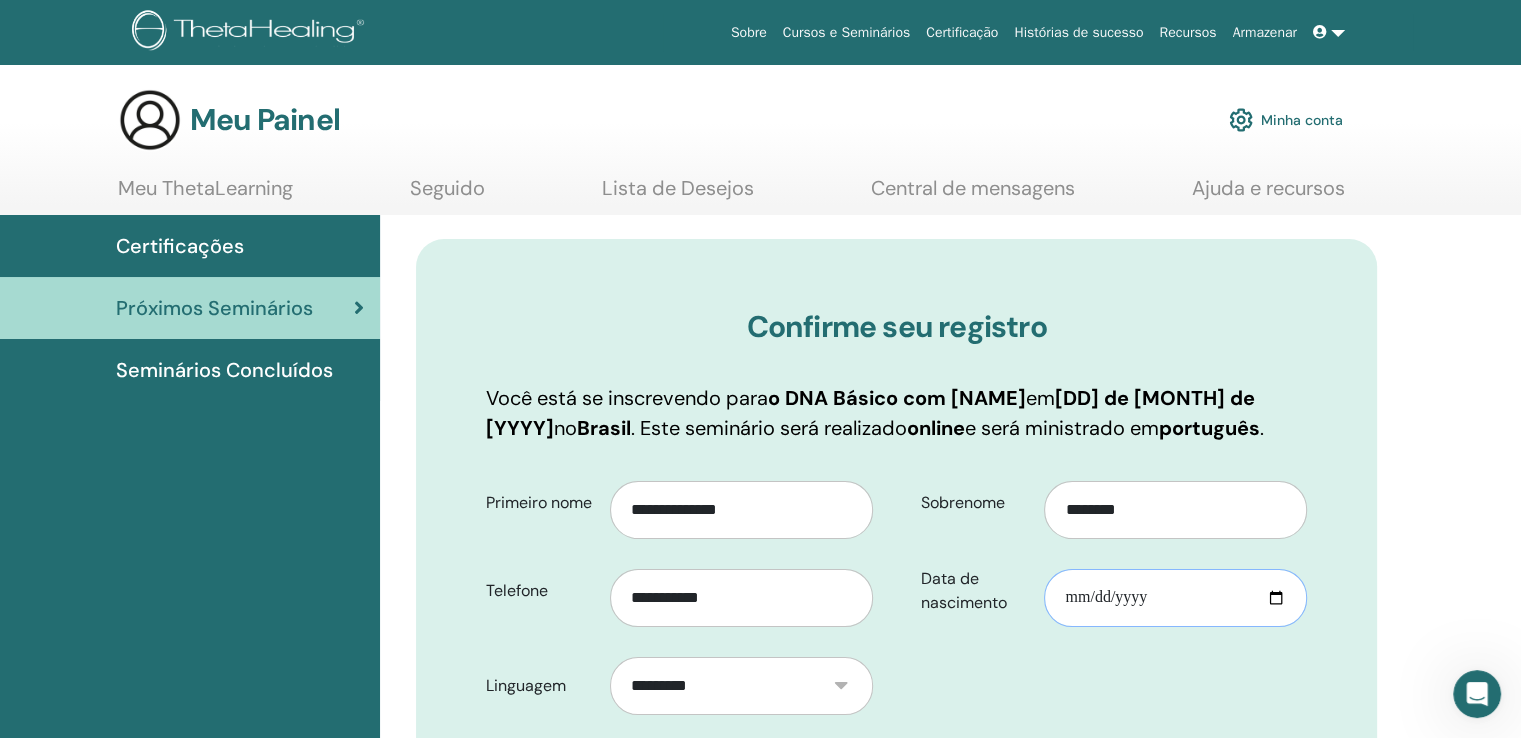 click on "Data de nascimento" at bounding box center (1175, 598) 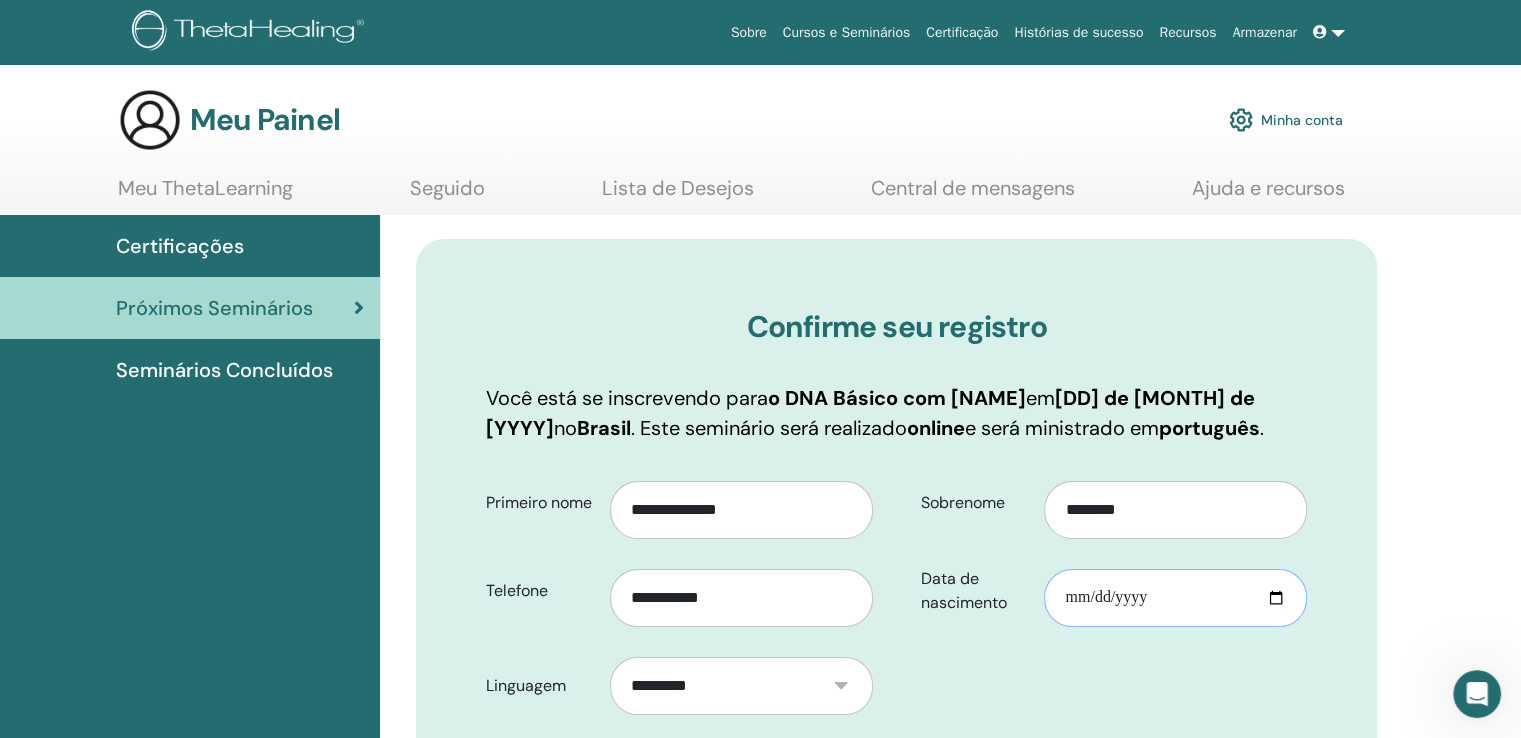 type on "**********" 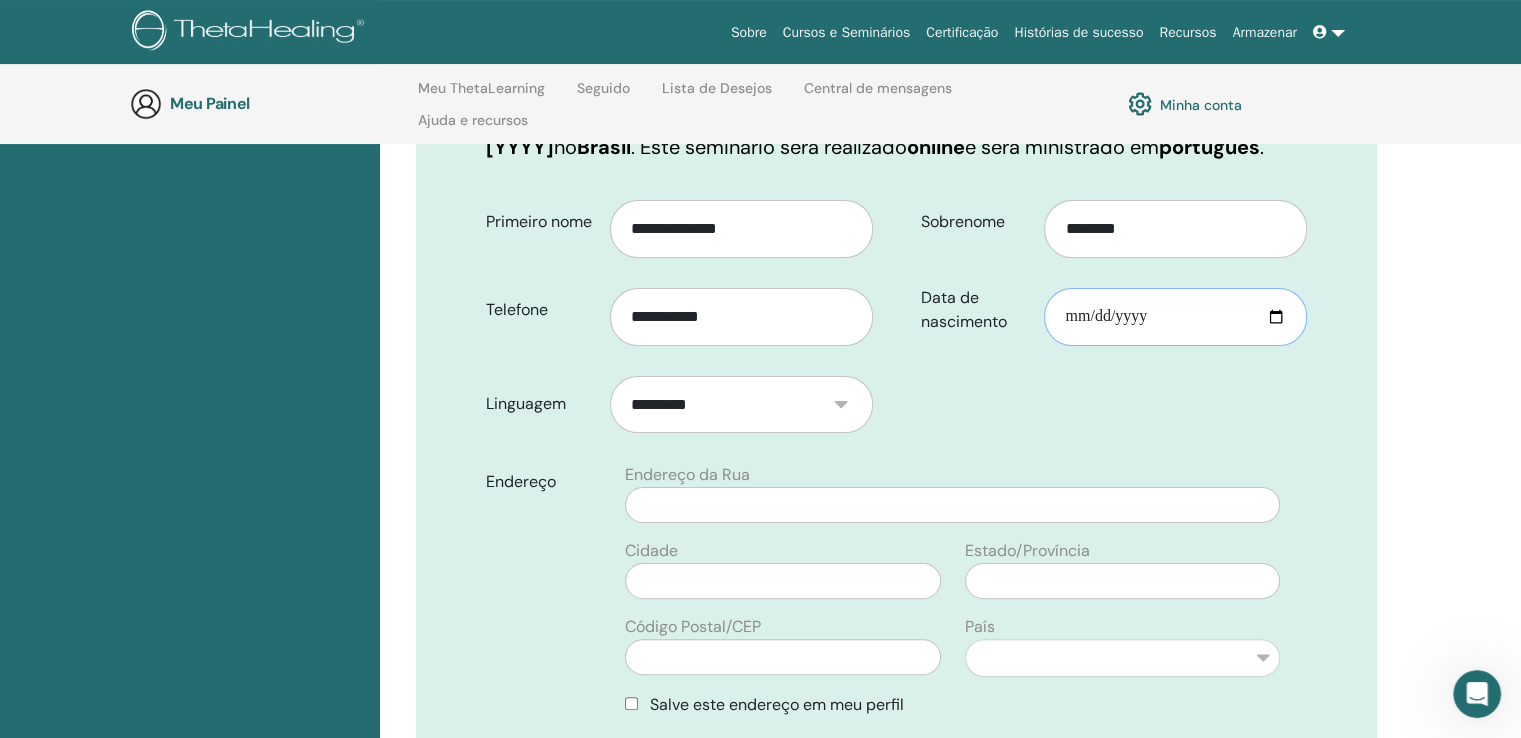 scroll, scrollTop: 367, scrollLeft: 0, axis: vertical 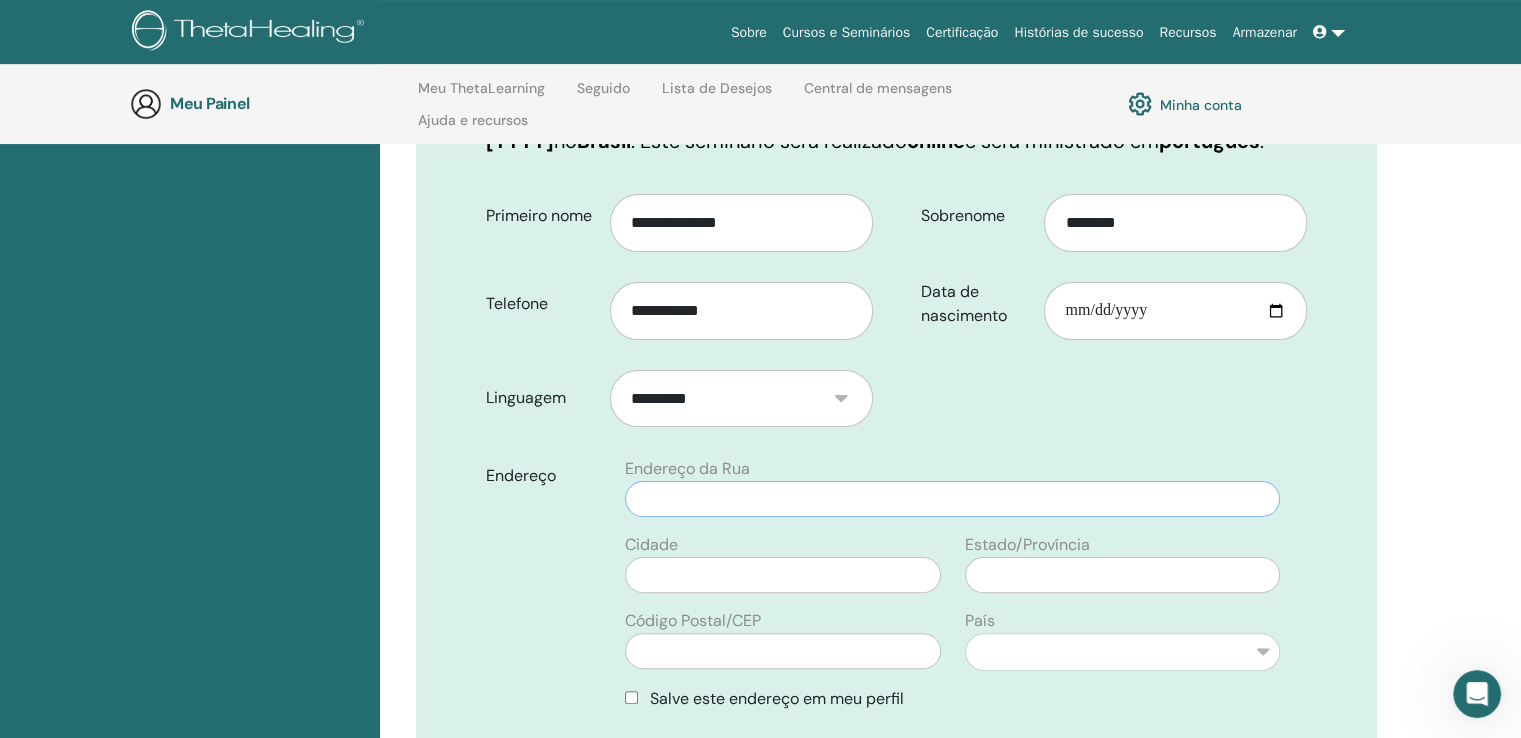 click at bounding box center [952, 499] 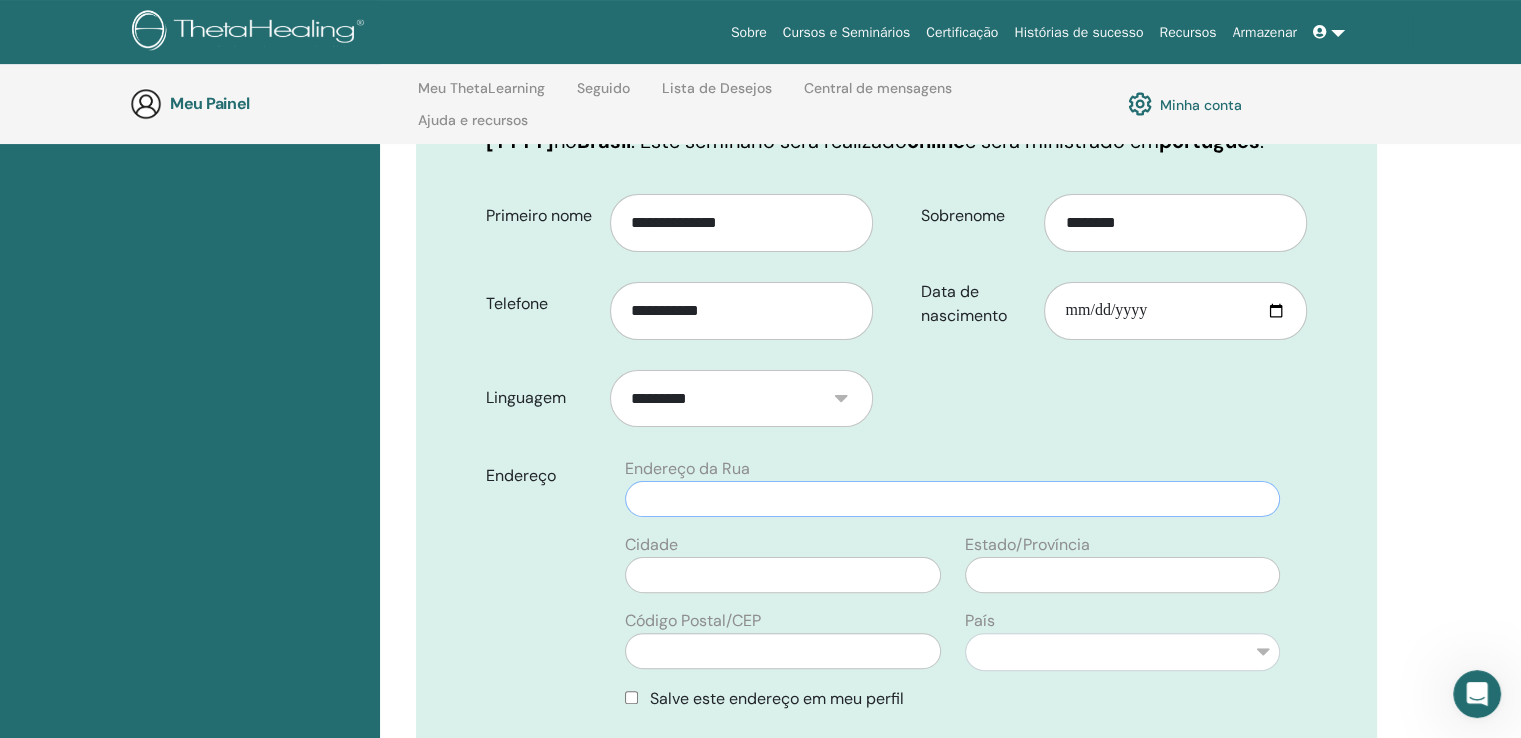 type on "**********" 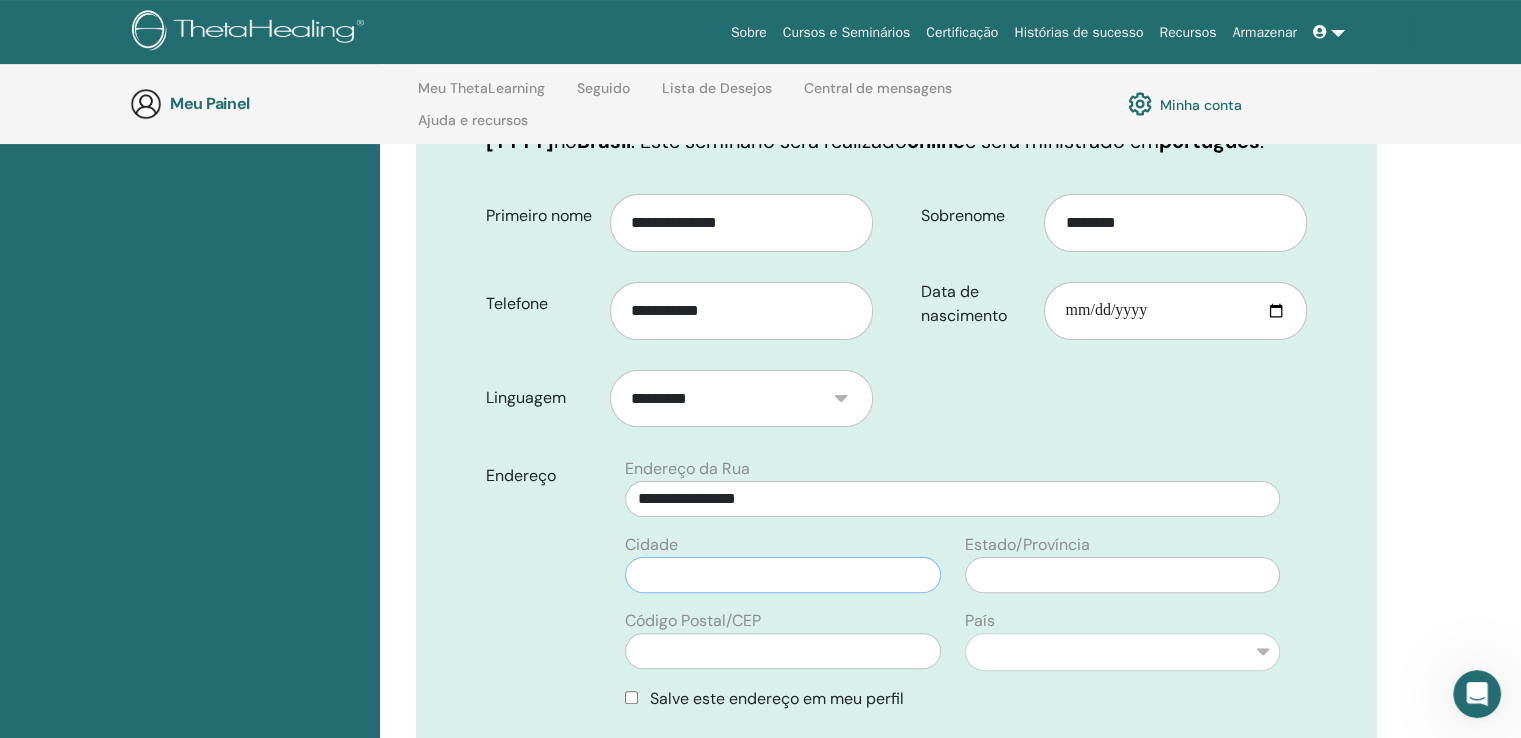 type on "*******" 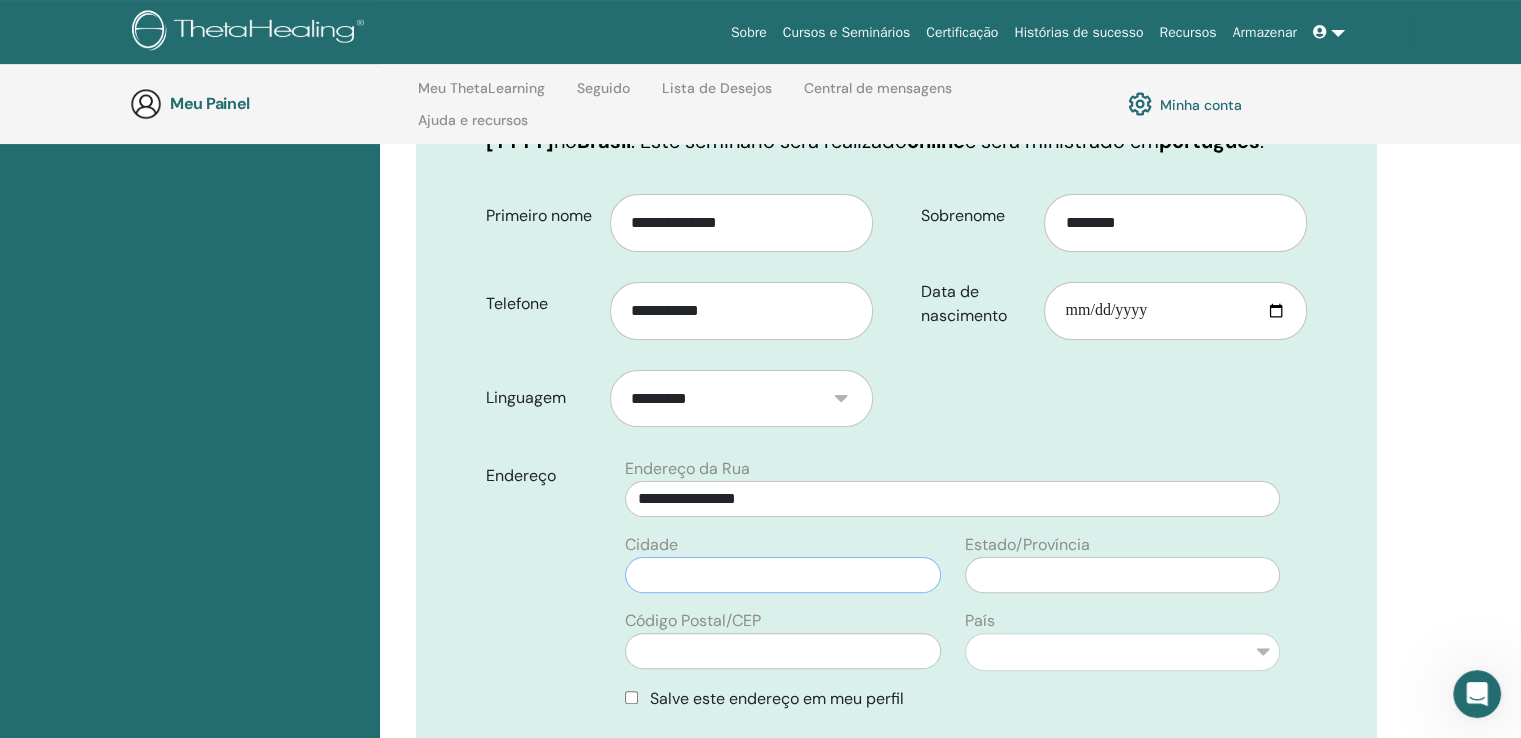 type on "*********" 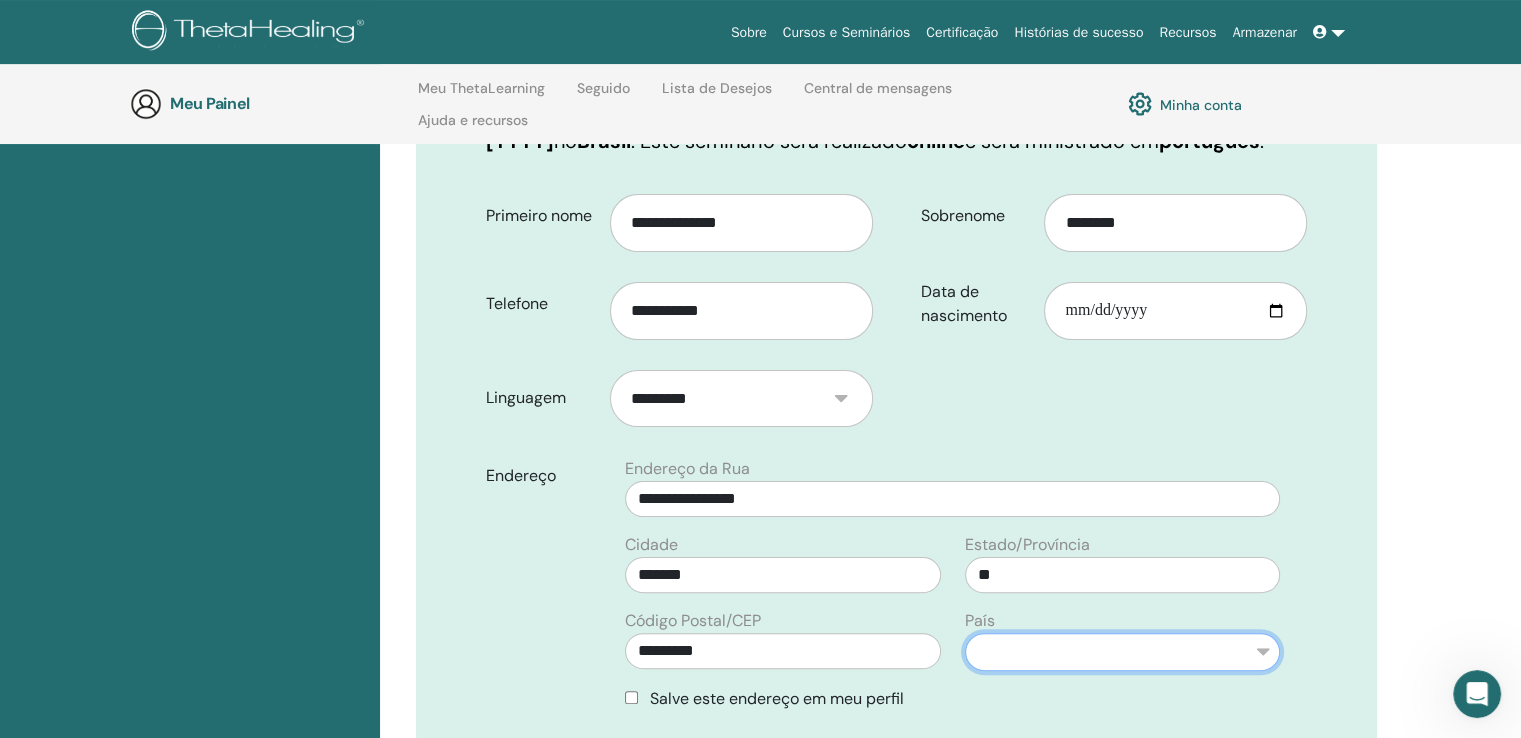 select on "**" 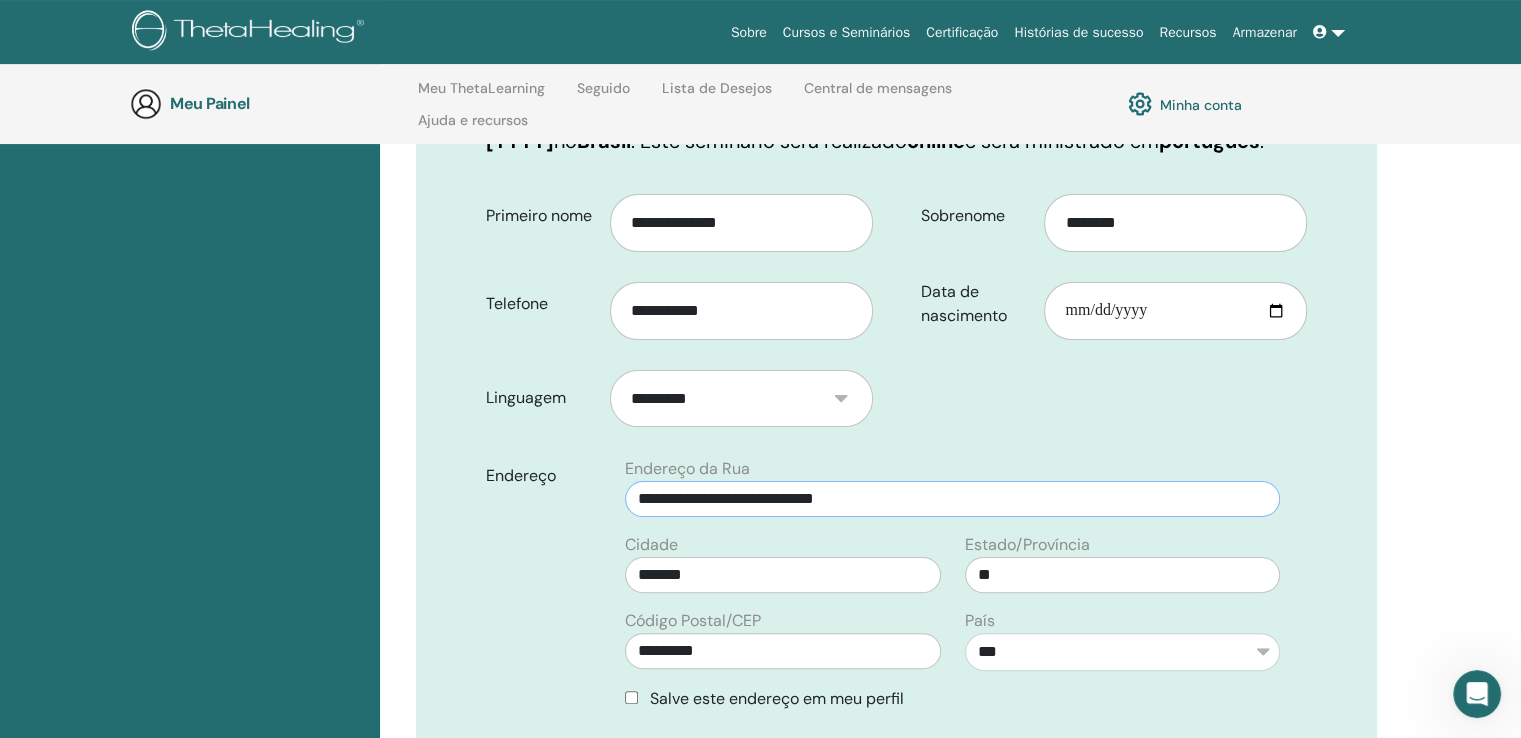 type on "**********" 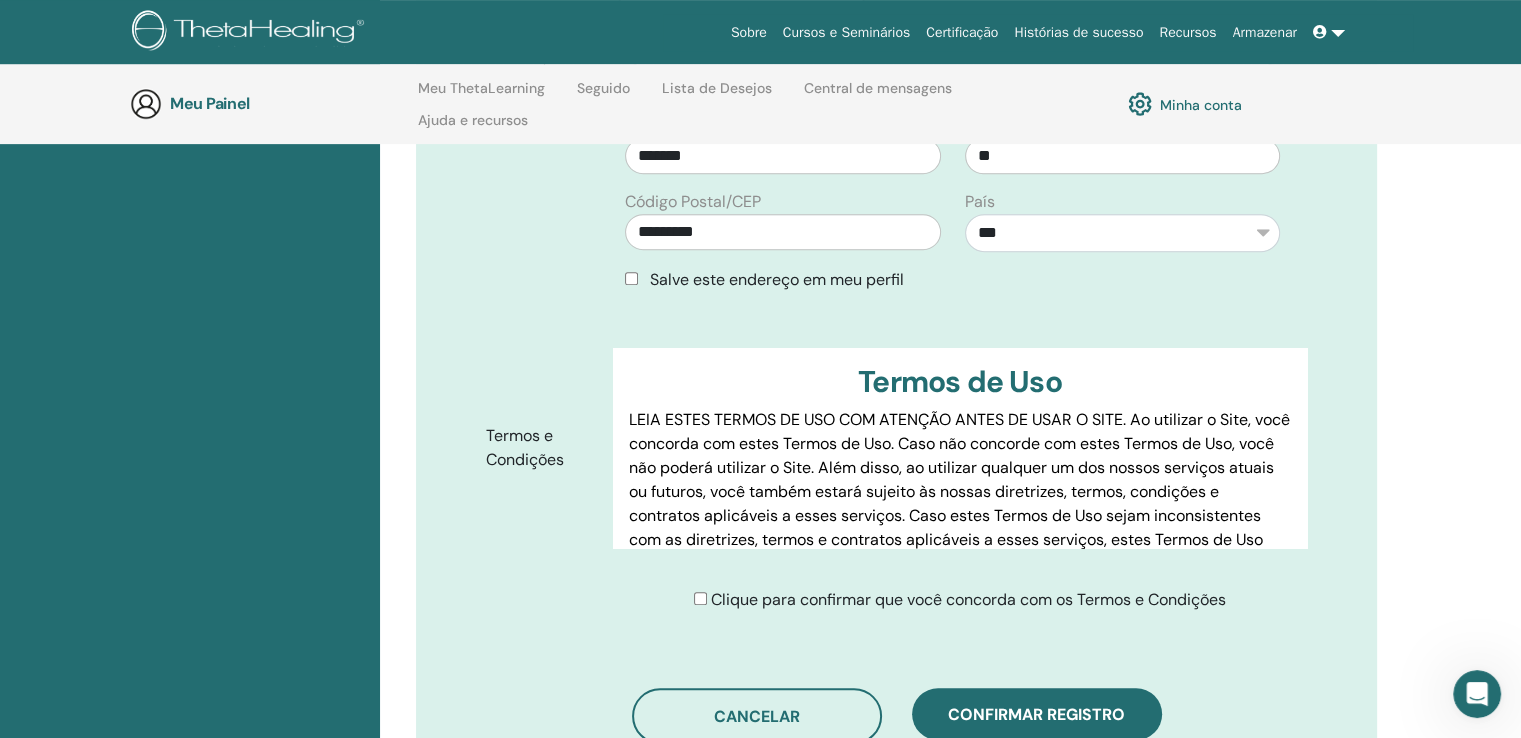 scroll, scrollTop: 789, scrollLeft: 0, axis: vertical 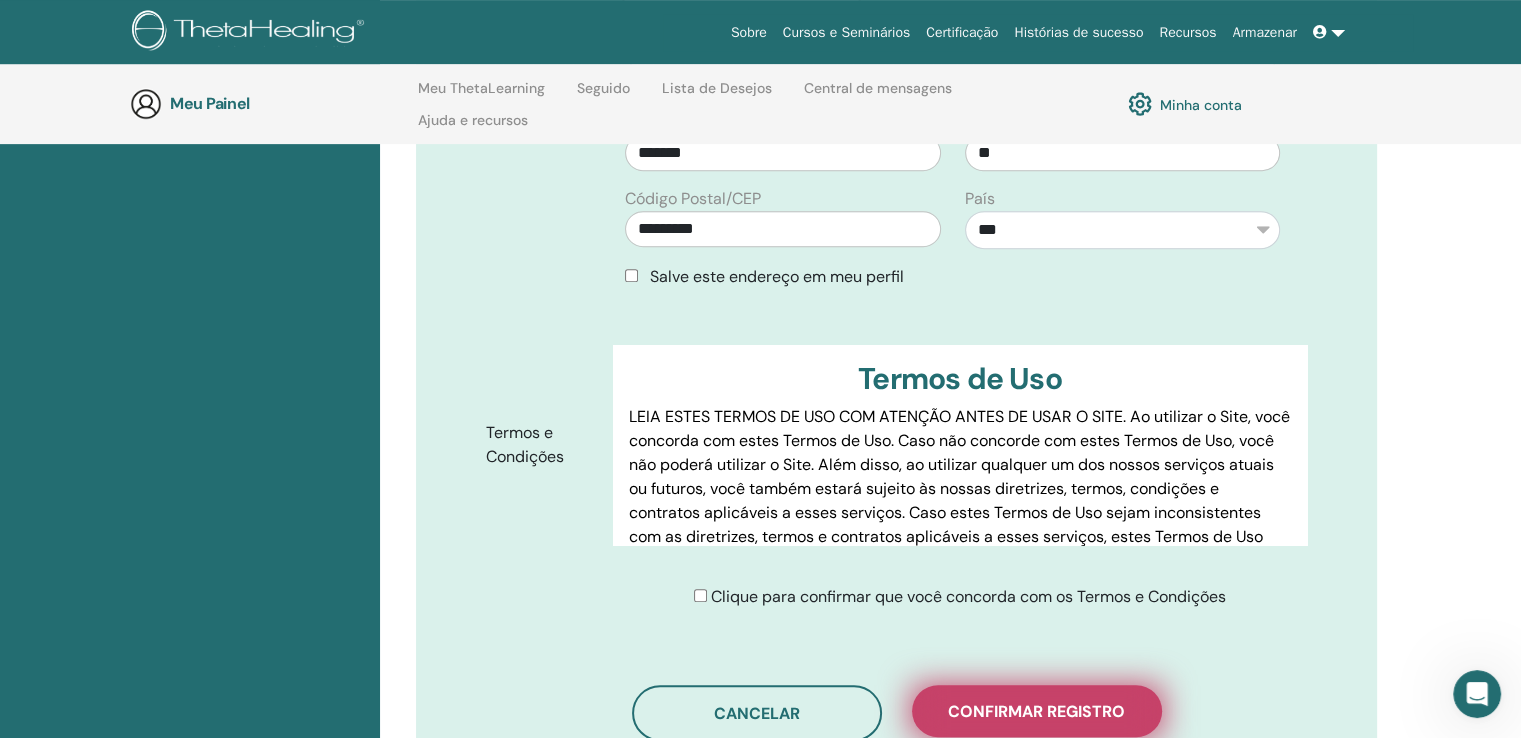 click on "Confirmar registro" at bounding box center [1036, 711] 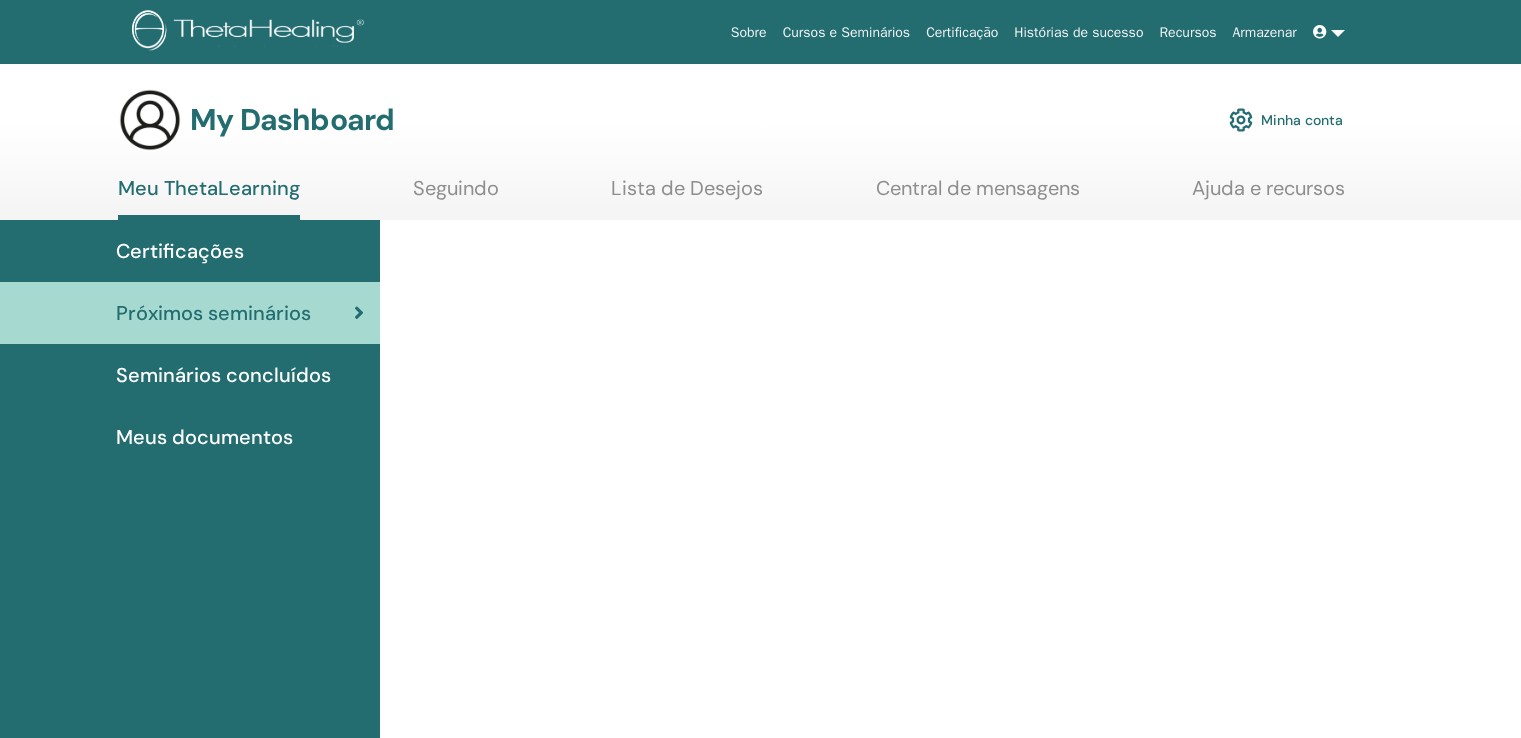 scroll, scrollTop: 0, scrollLeft: 0, axis: both 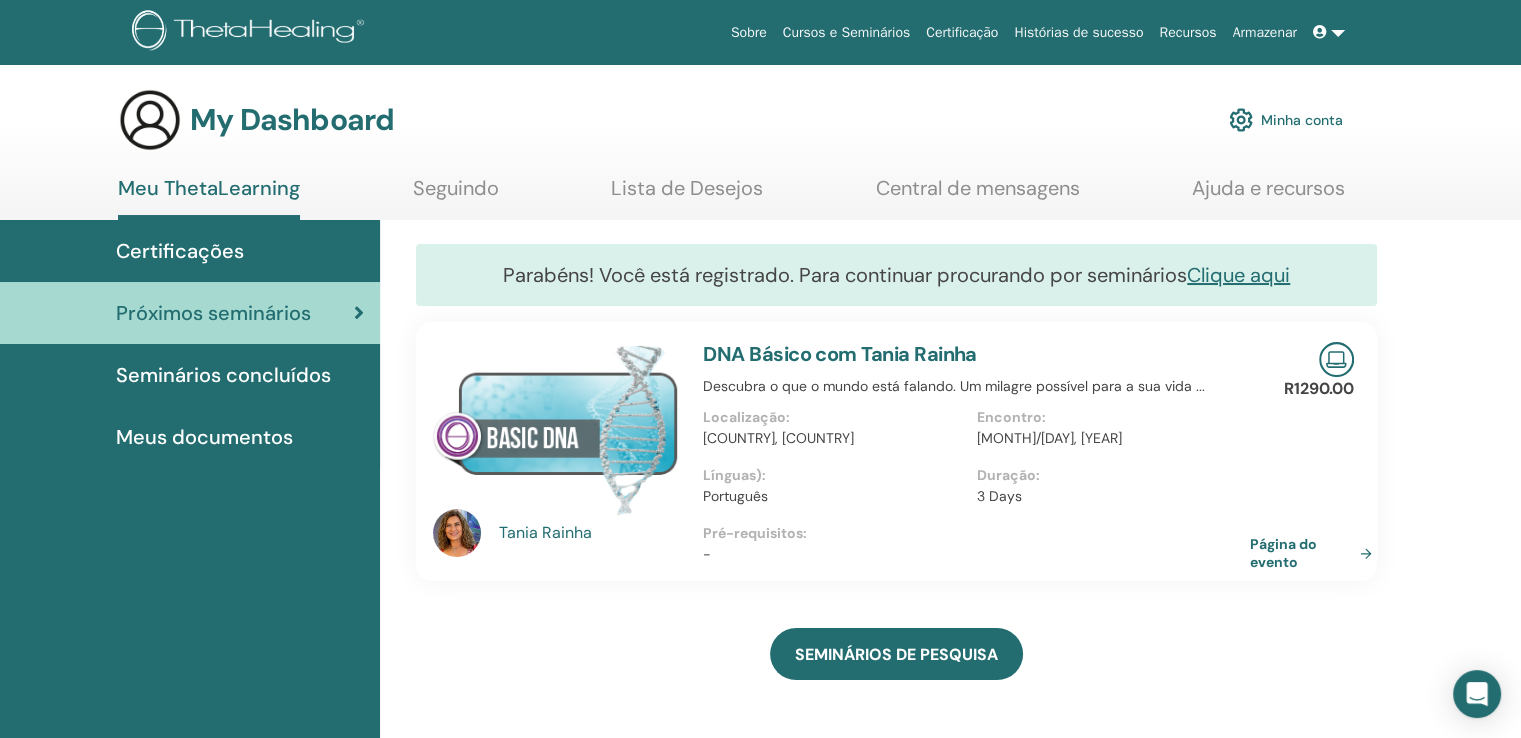 click on "Meu ThetaLearning" at bounding box center (209, 198) 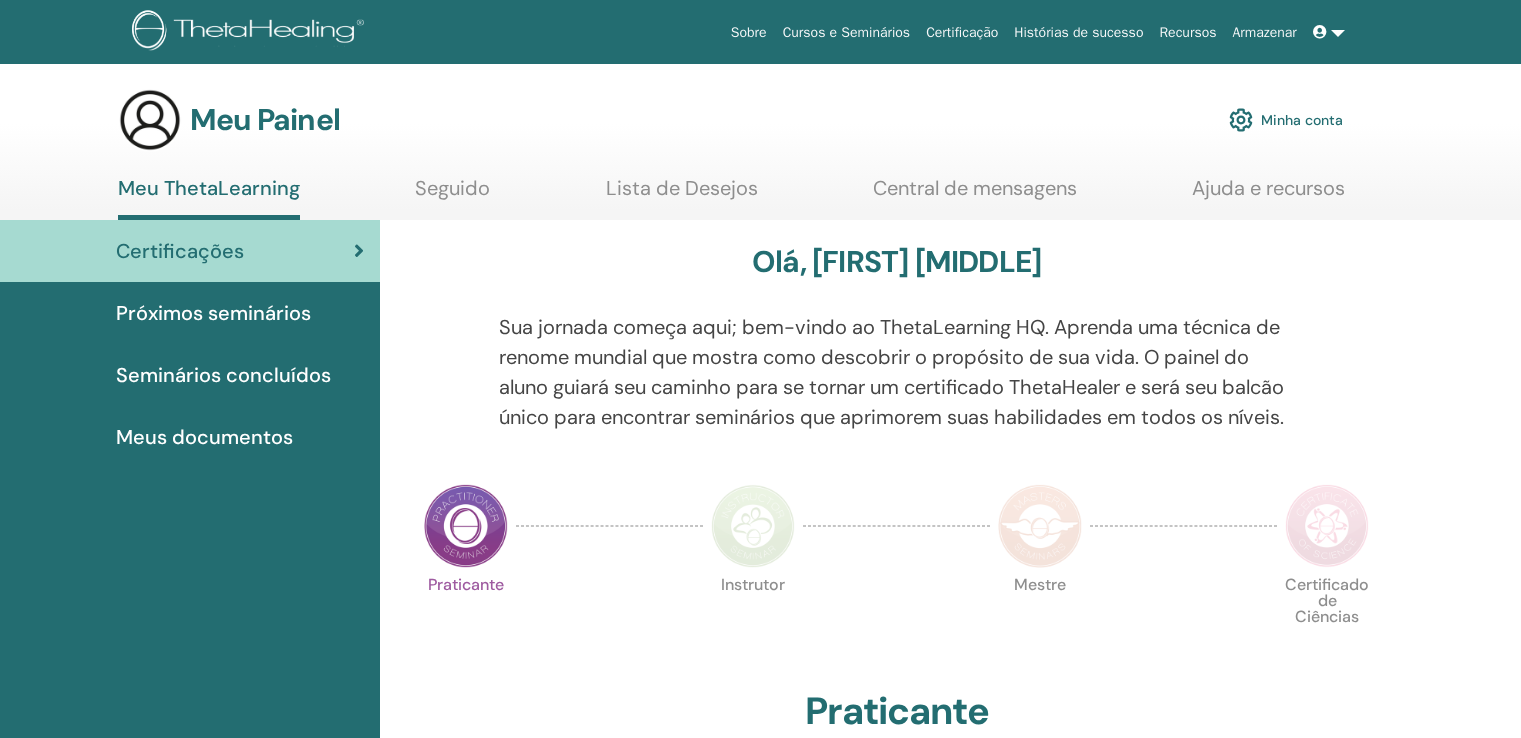 scroll, scrollTop: 0, scrollLeft: 0, axis: both 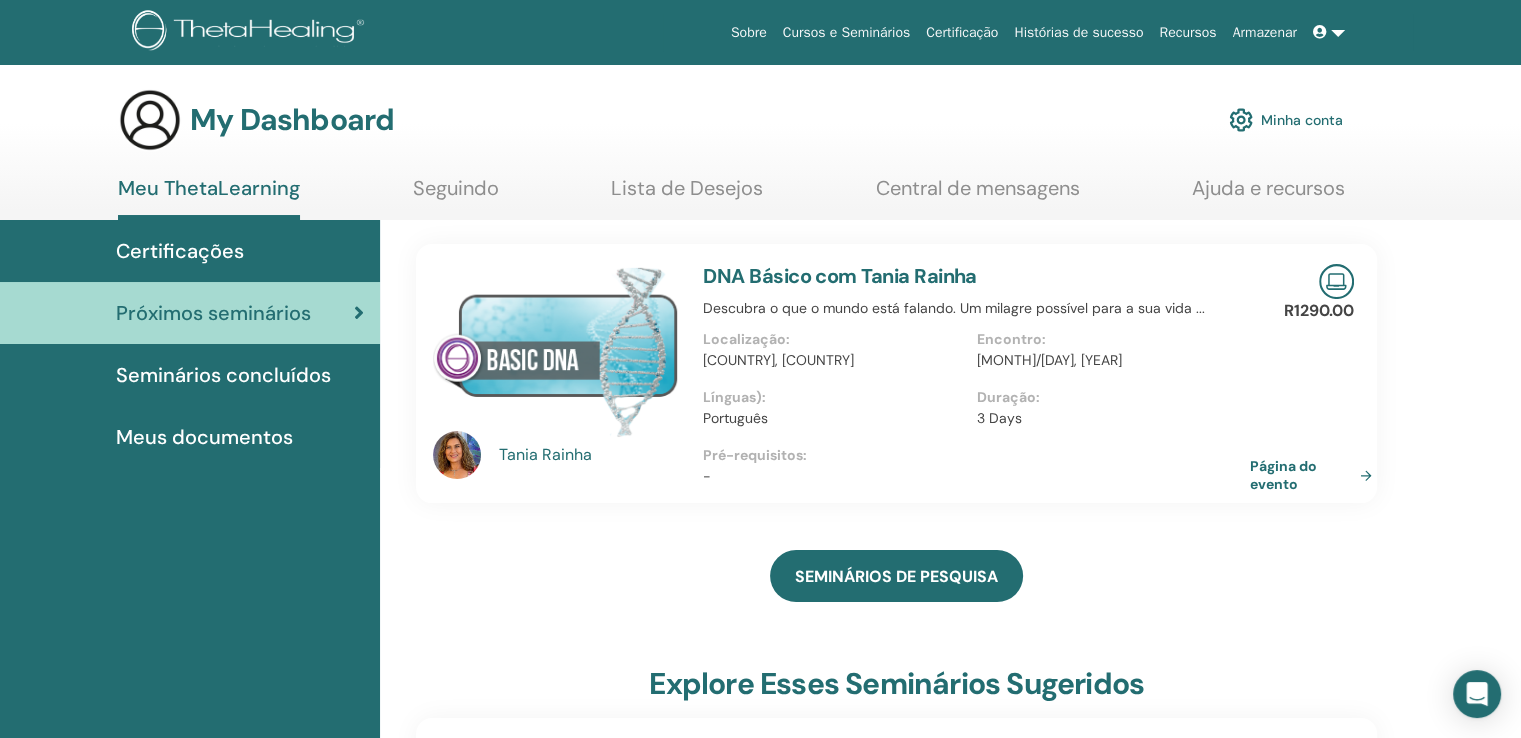 click on "Certificações" at bounding box center (190, 251) 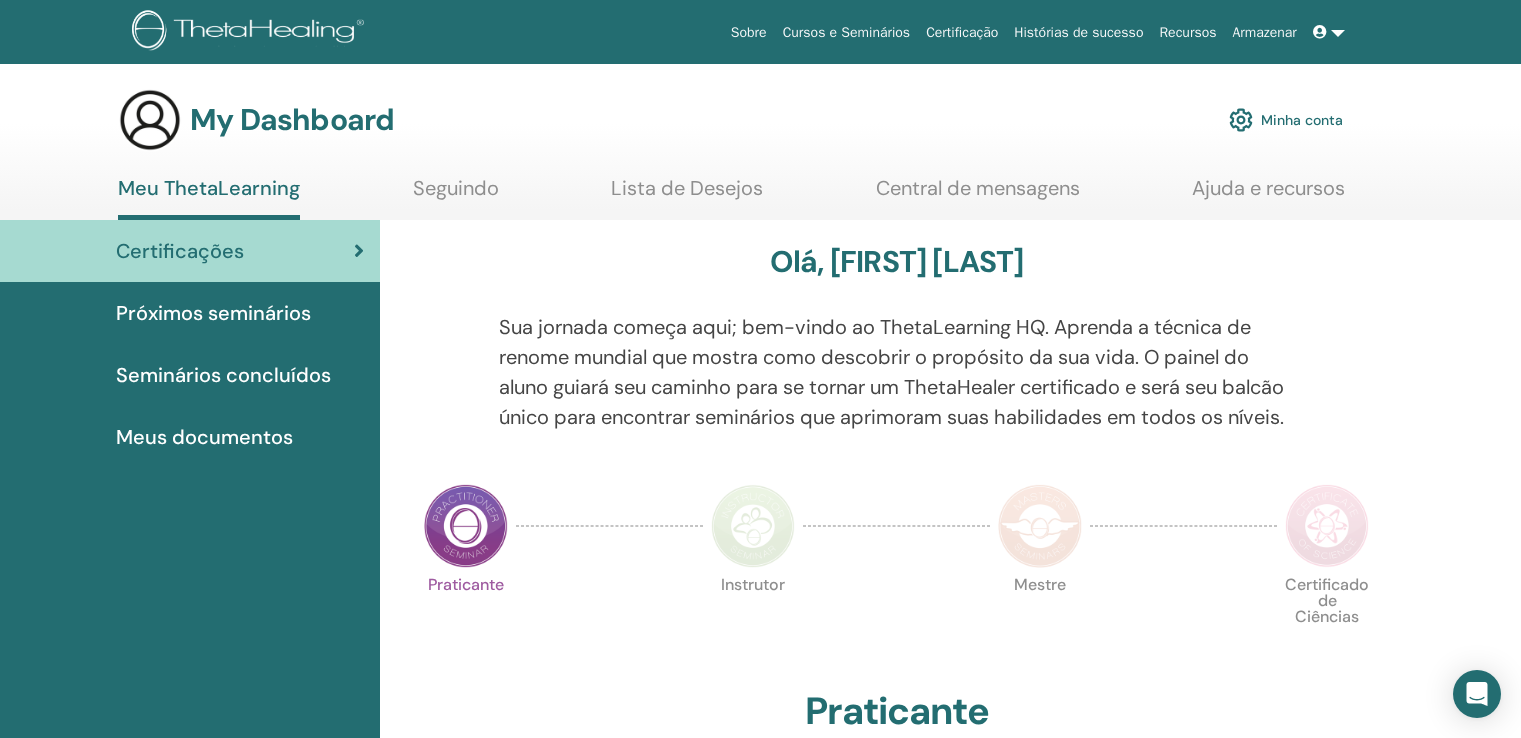 scroll, scrollTop: 0, scrollLeft: 0, axis: both 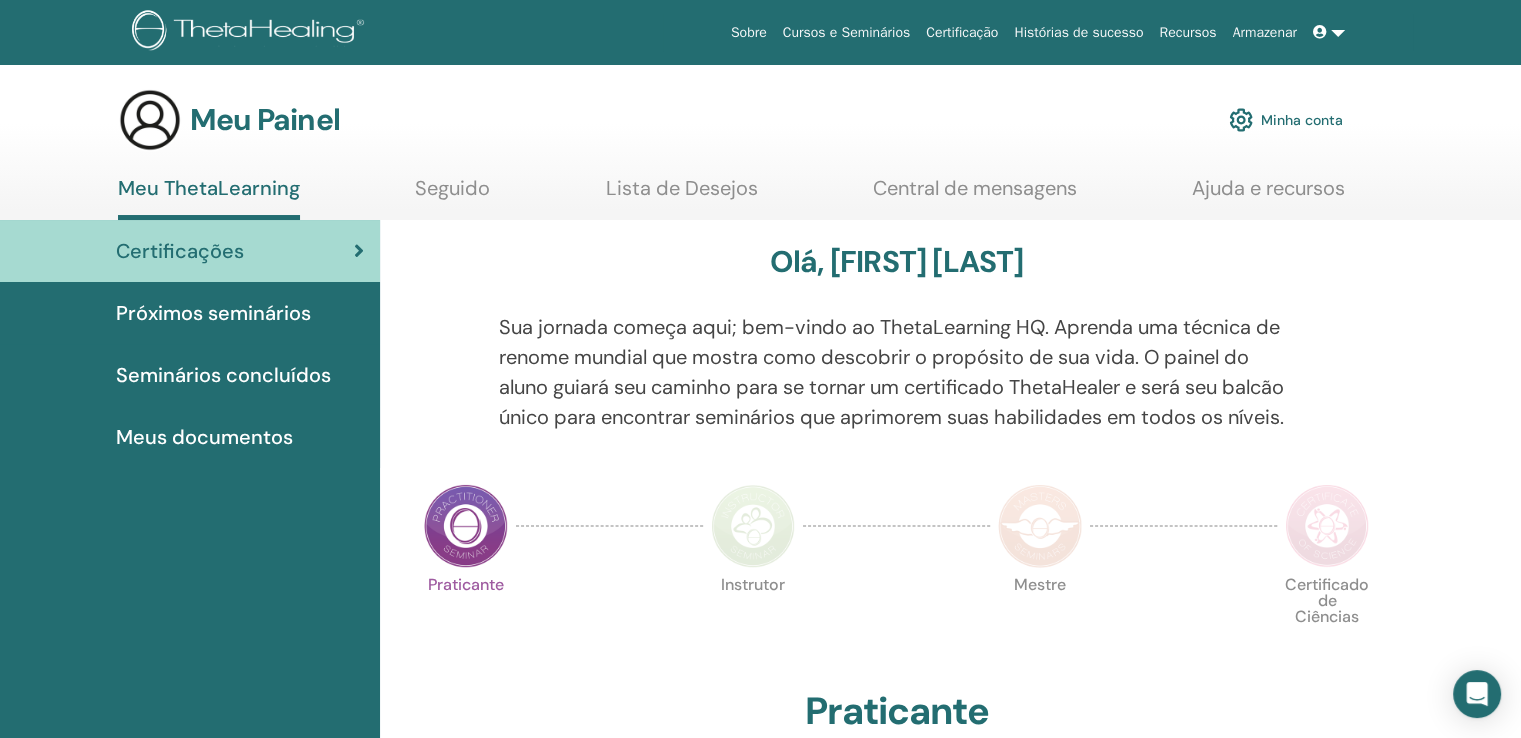 click on "Seguido" at bounding box center [452, 195] 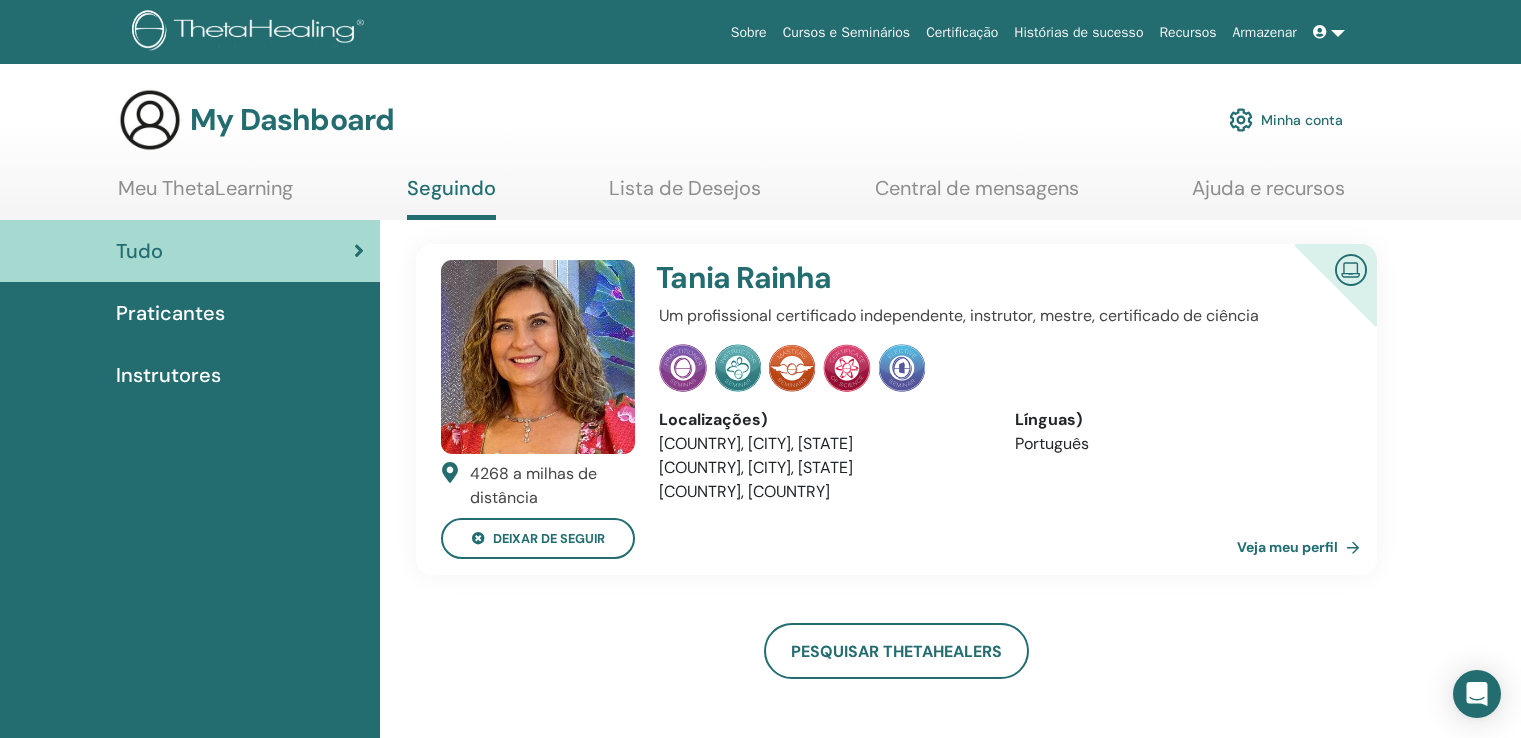 scroll, scrollTop: 0, scrollLeft: 0, axis: both 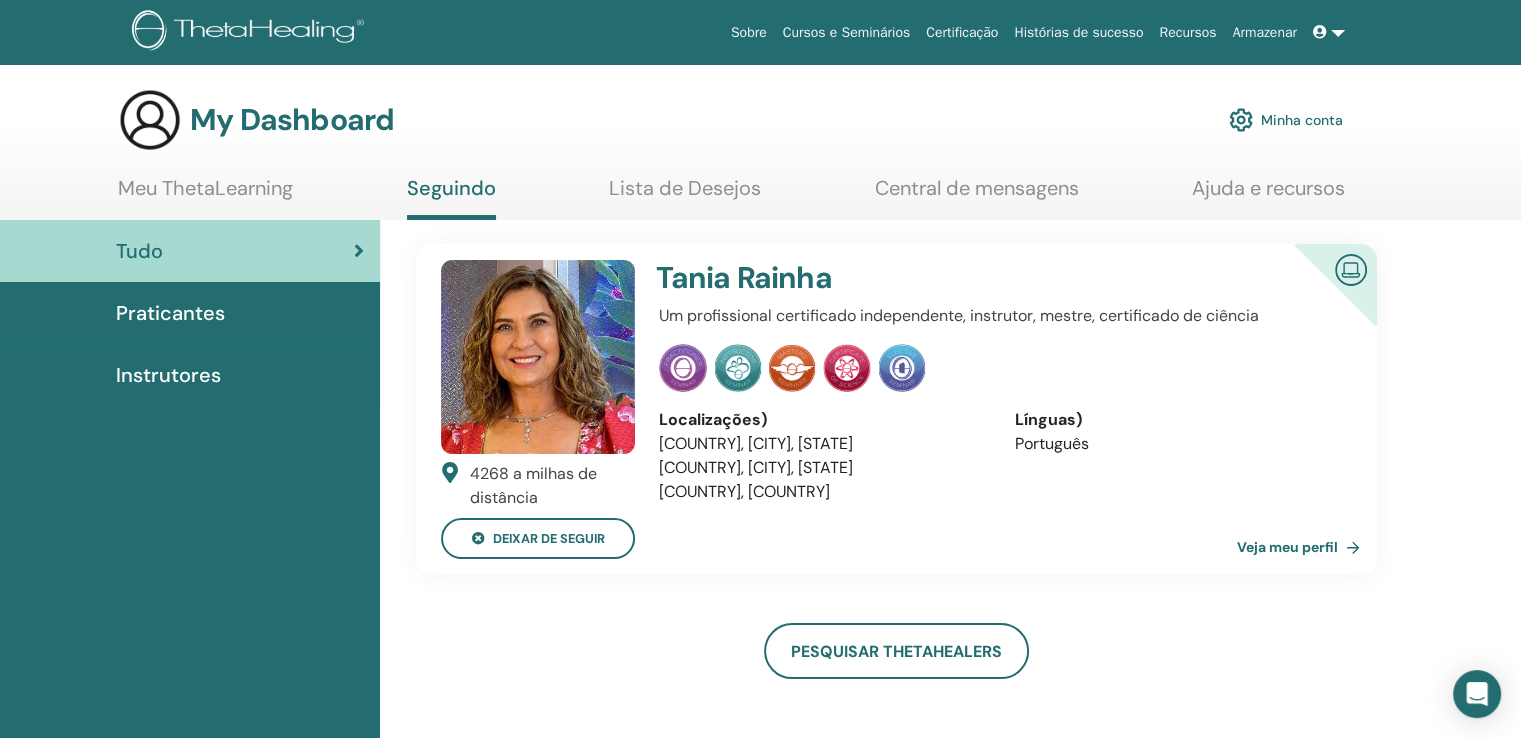 click on "Meu ThetaLearning" at bounding box center (205, 195) 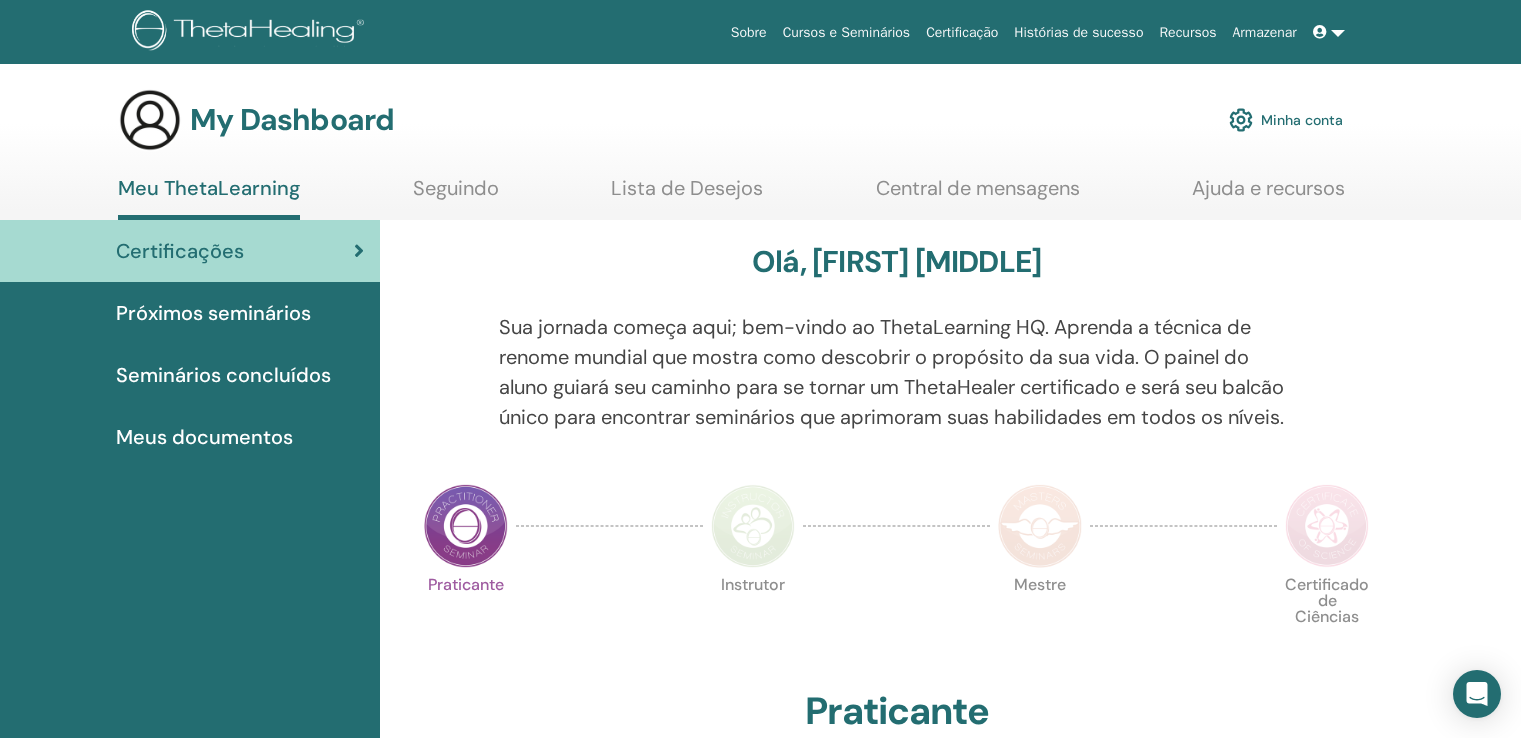 scroll, scrollTop: 0, scrollLeft: 0, axis: both 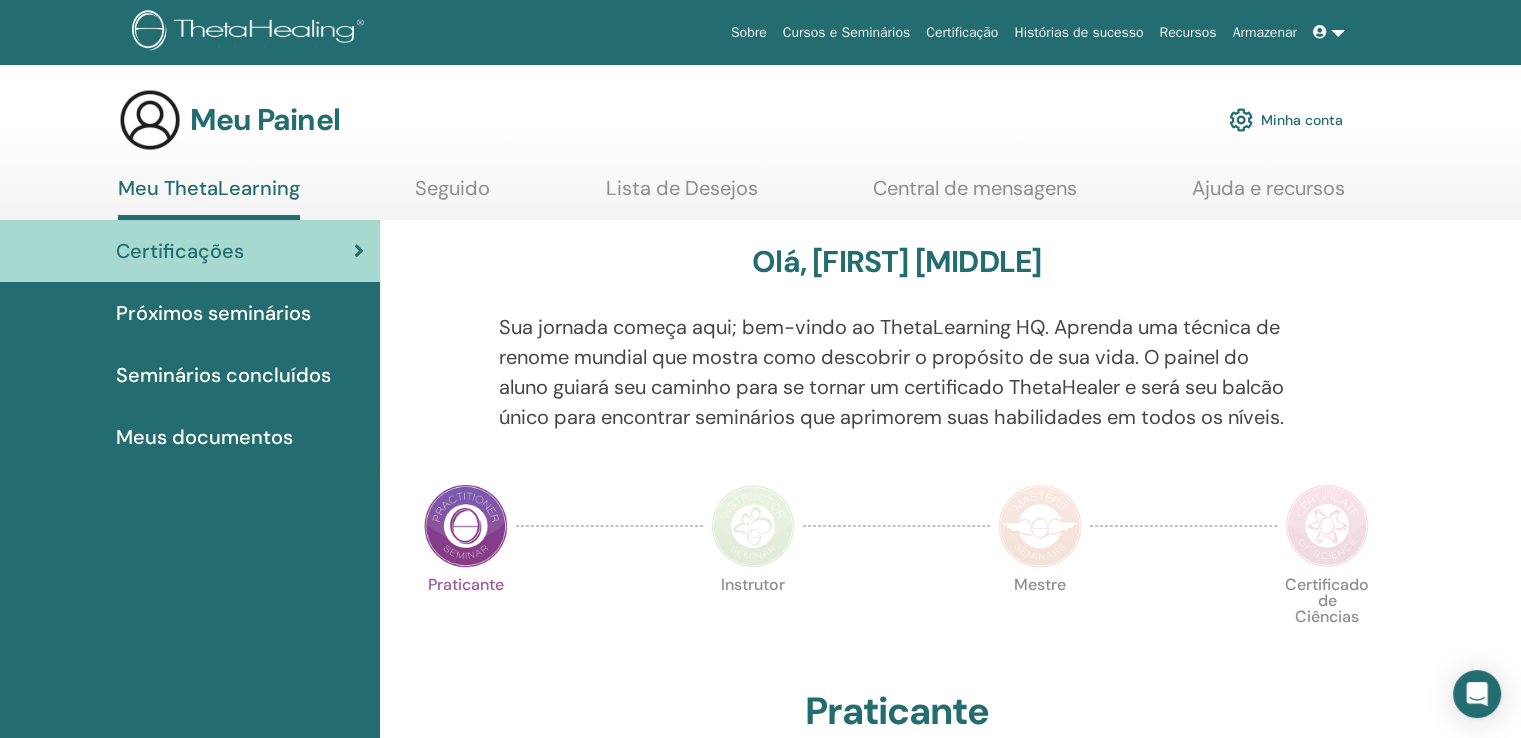 click at bounding box center (753, 526) 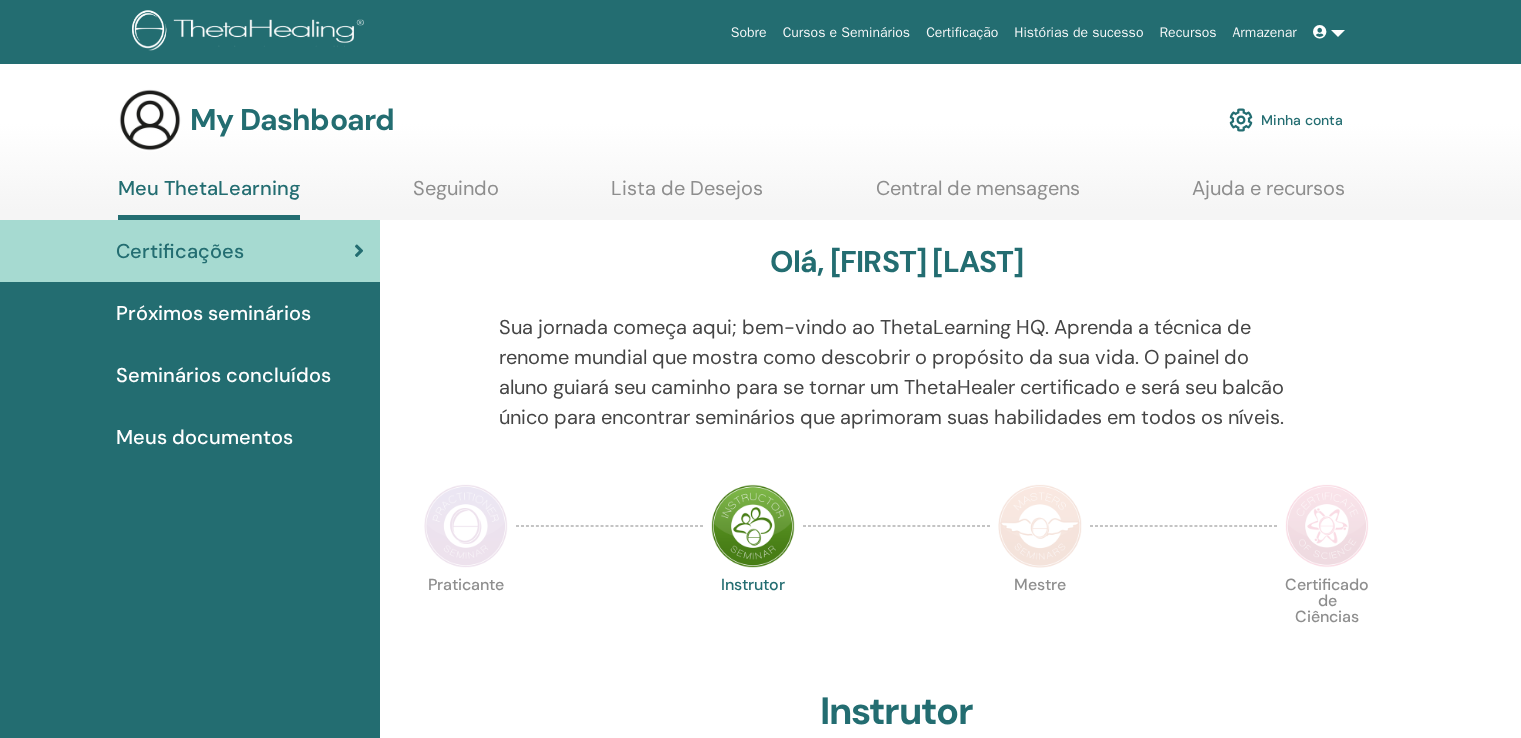 scroll, scrollTop: 0, scrollLeft: 0, axis: both 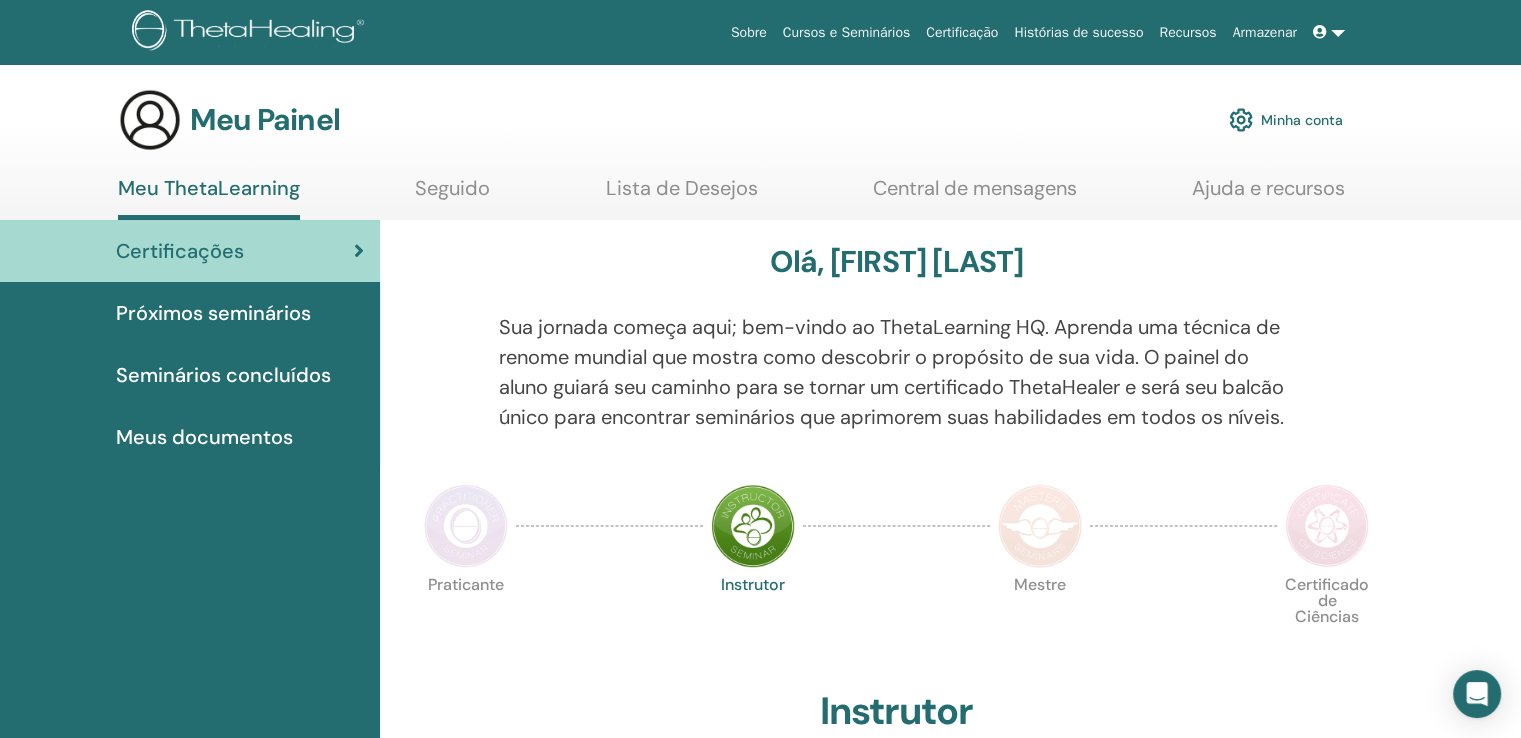 click at bounding box center [466, 526] 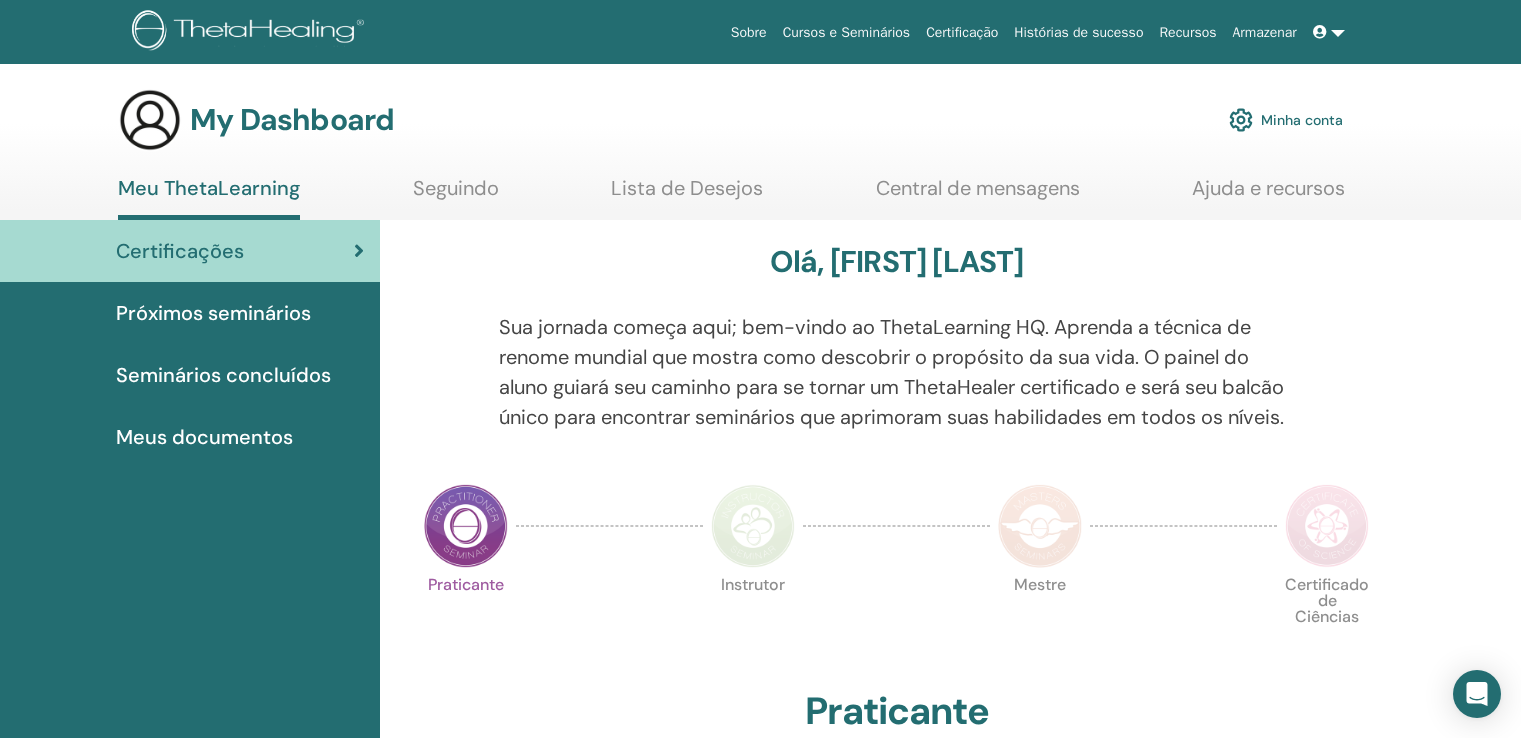 scroll, scrollTop: 0, scrollLeft: 0, axis: both 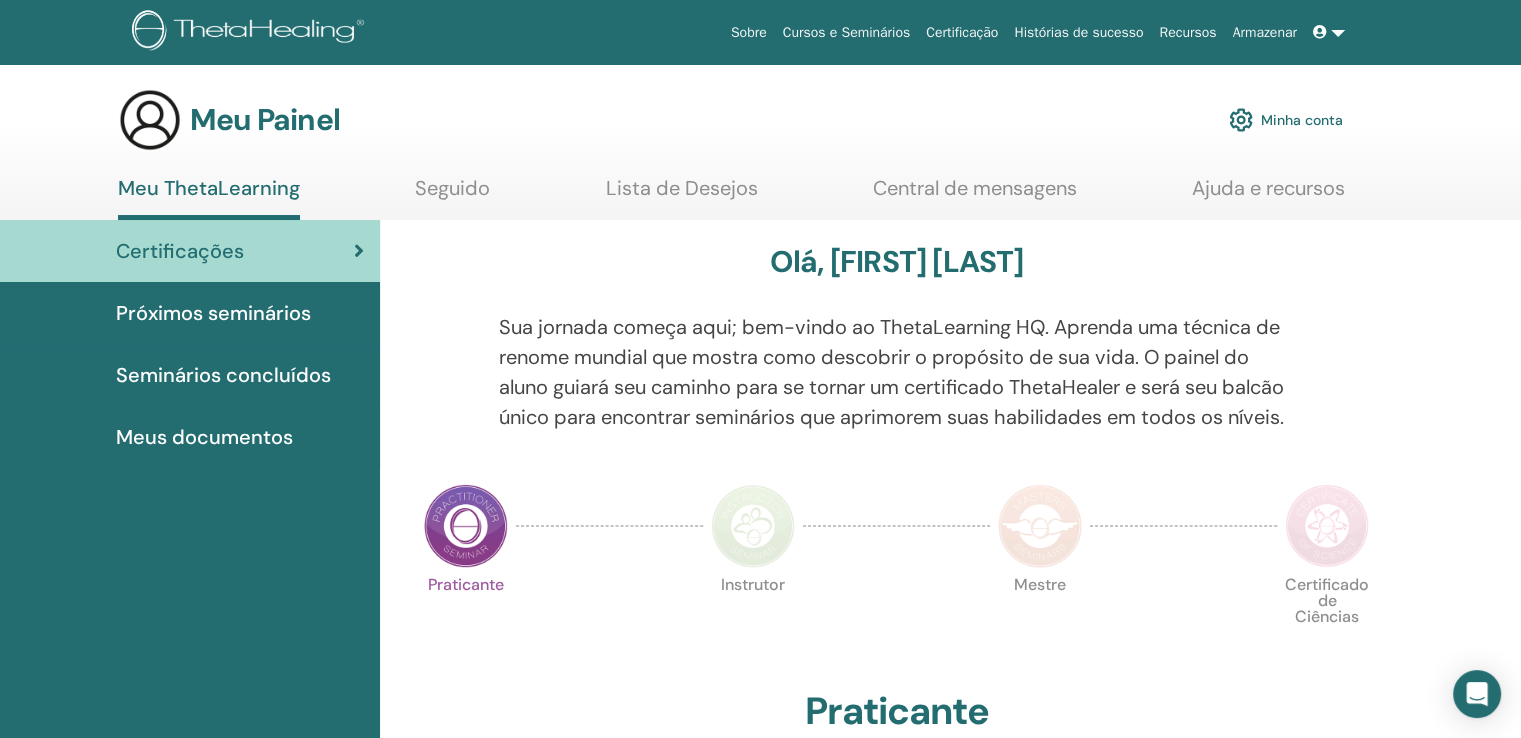 click on "Certificação" at bounding box center (962, 32) 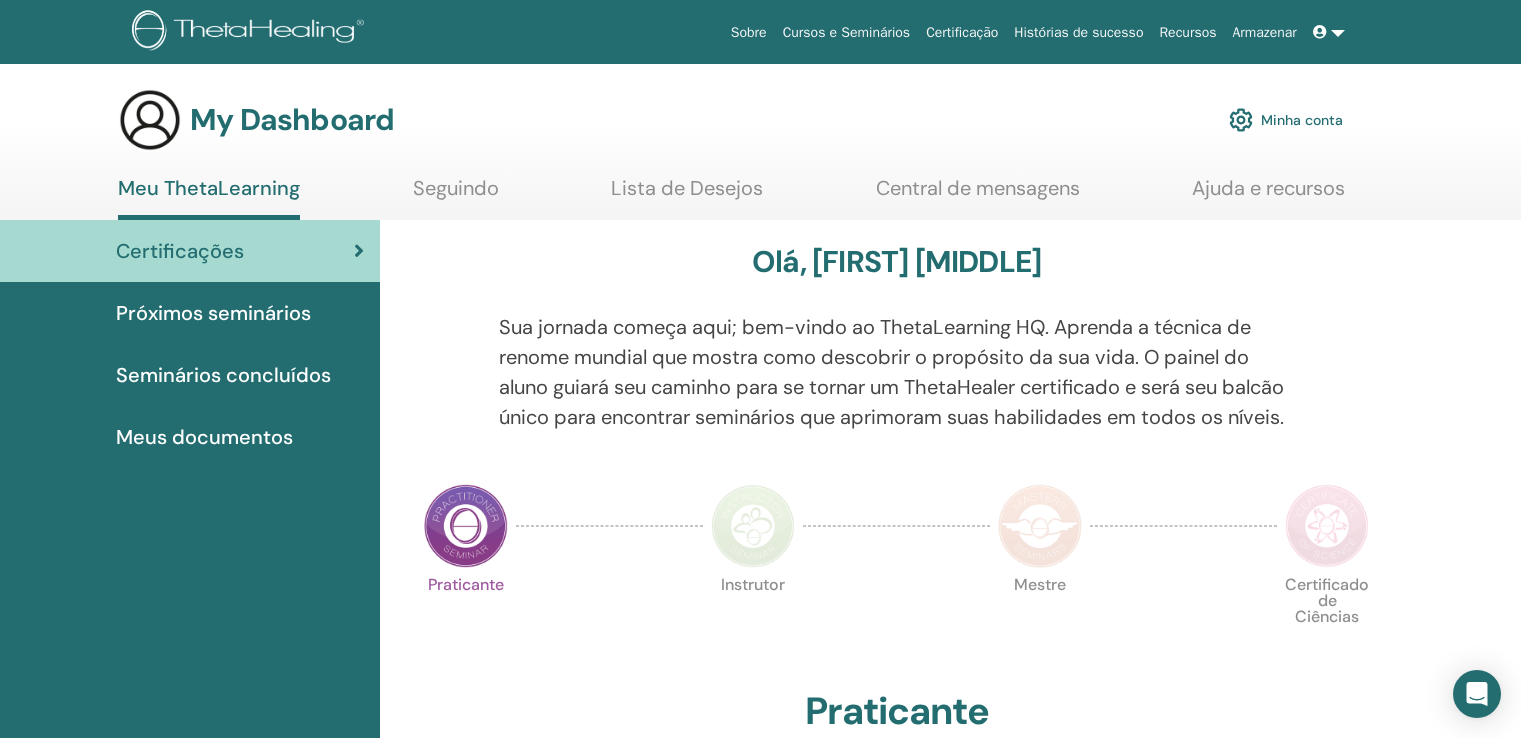scroll, scrollTop: 0, scrollLeft: 0, axis: both 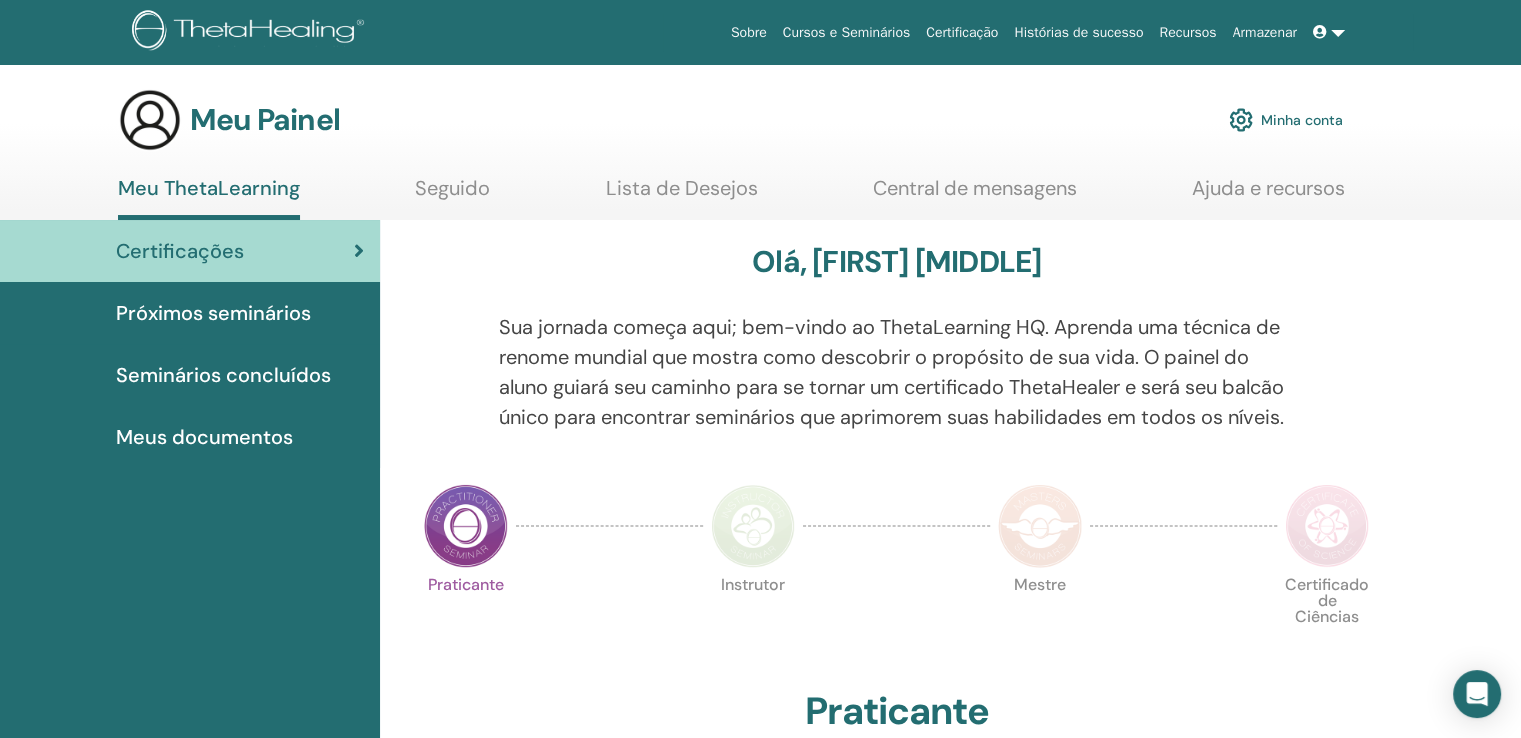 click on "Meu ThetaLearning" at bounding box center (209, 188) 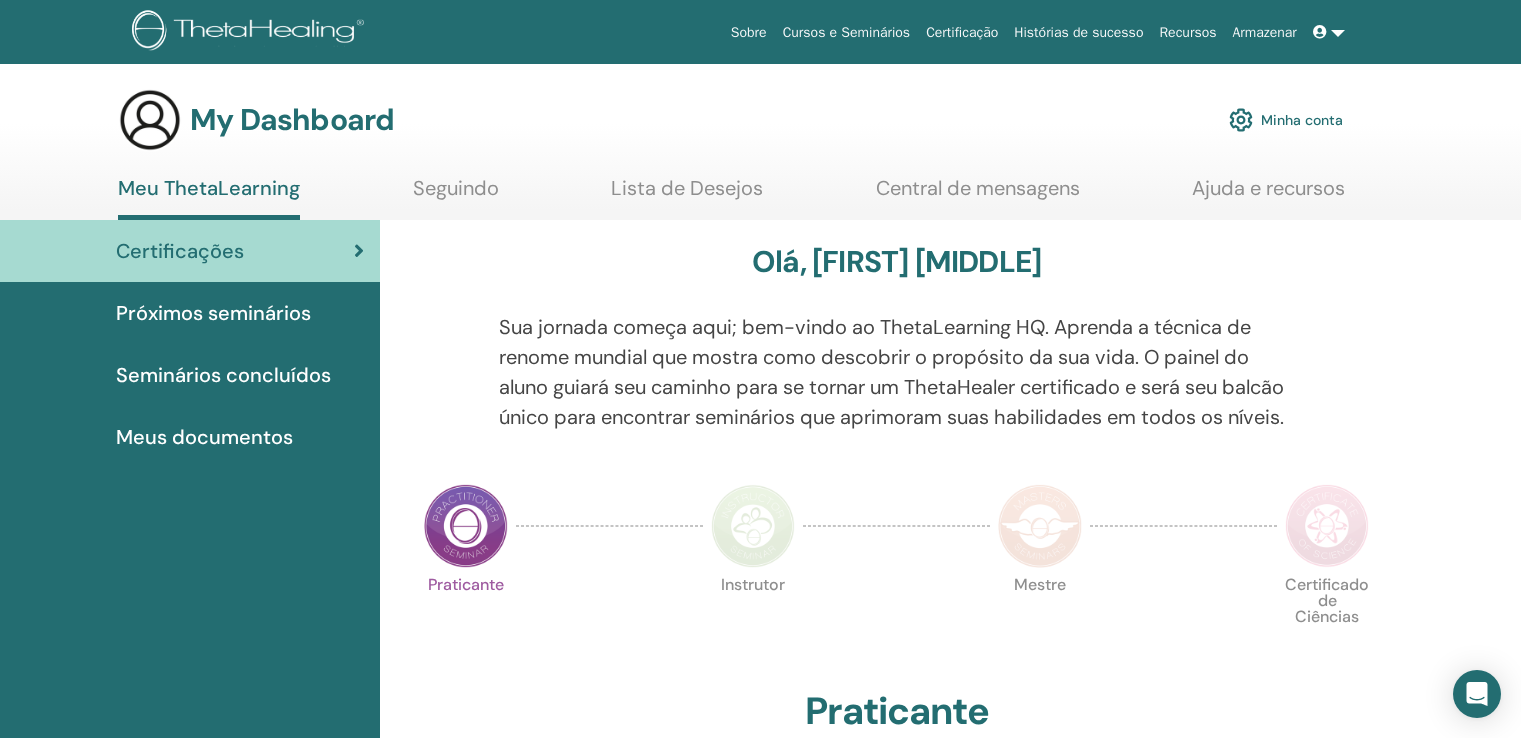 scroll, scrollTop: 0, scrollLeft: 0, axis: both 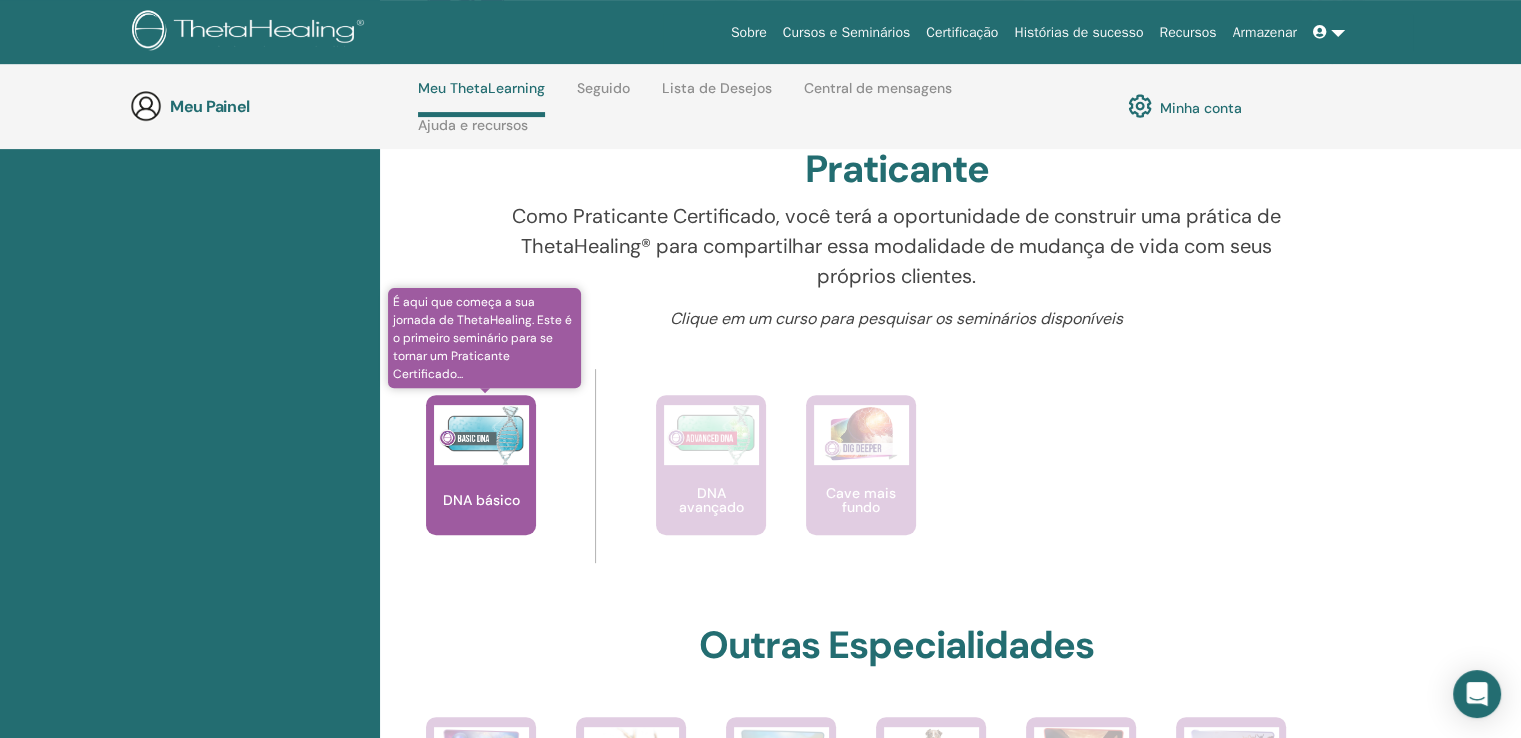 click on "DNA básico" at bounding box center [481, 465] 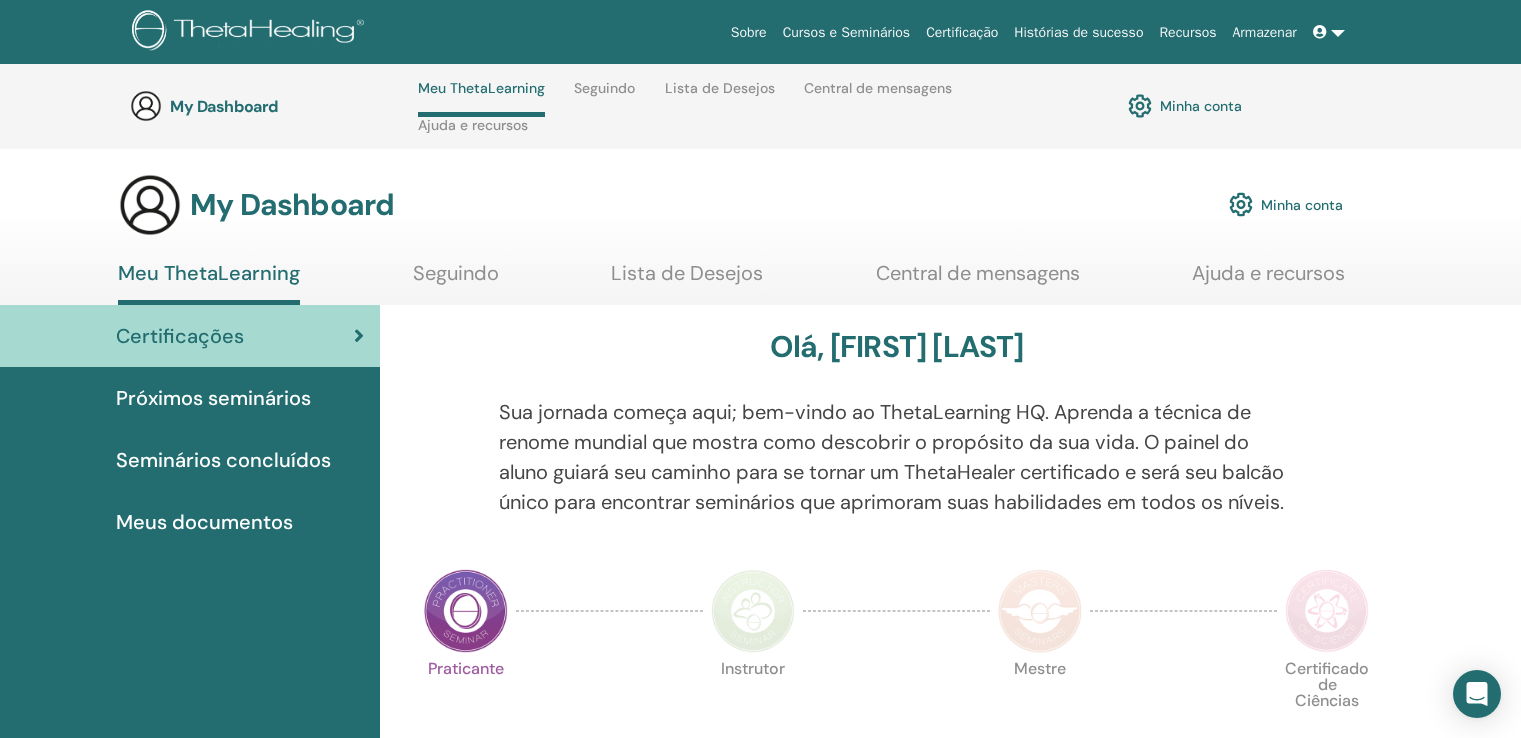 scroll, scrollTop: 626, scrollLeft: 0, axis: vertical 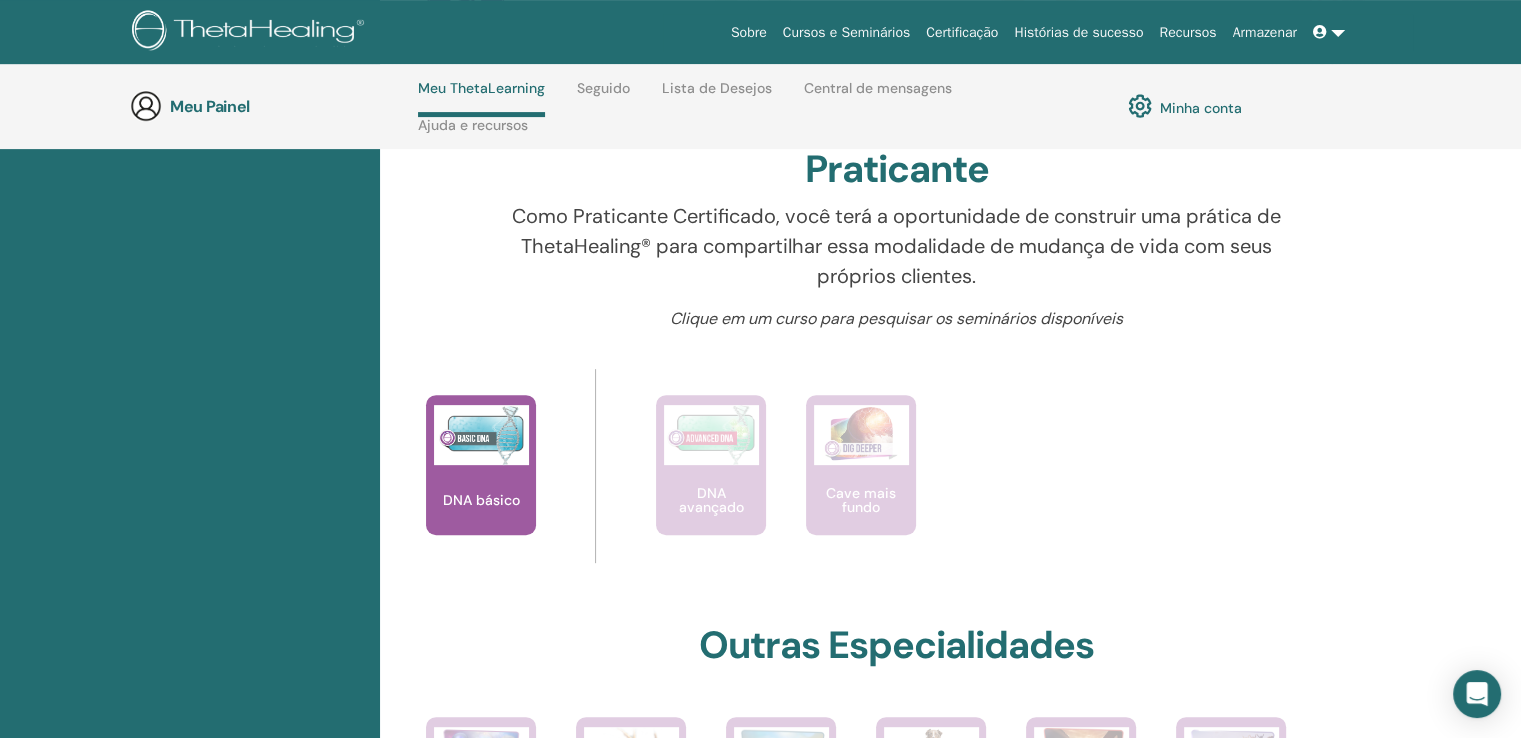 click on "Meu Painel" at bounding box center (210, 106) 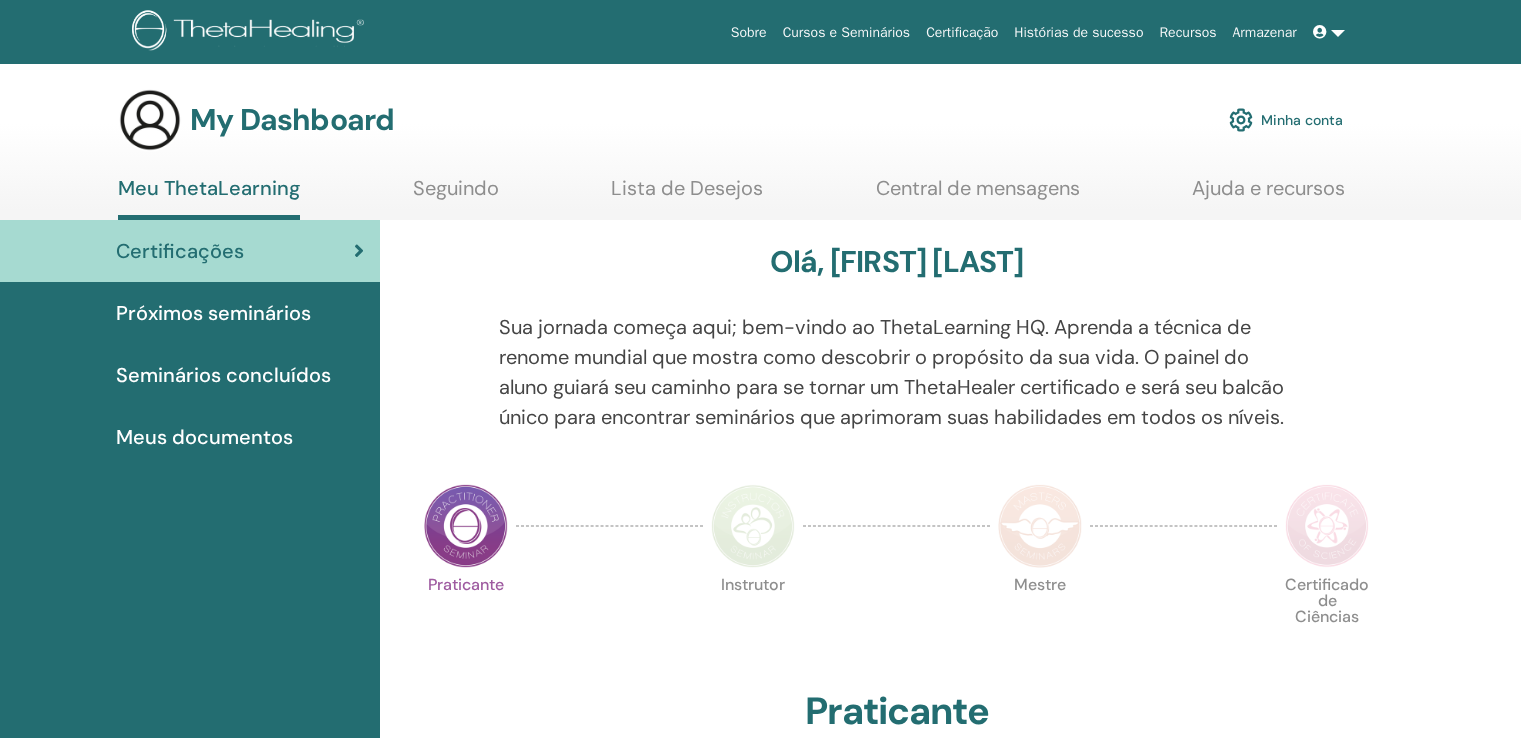 scroll, scrollTop: 0, scrollLeft: 0, axis: both 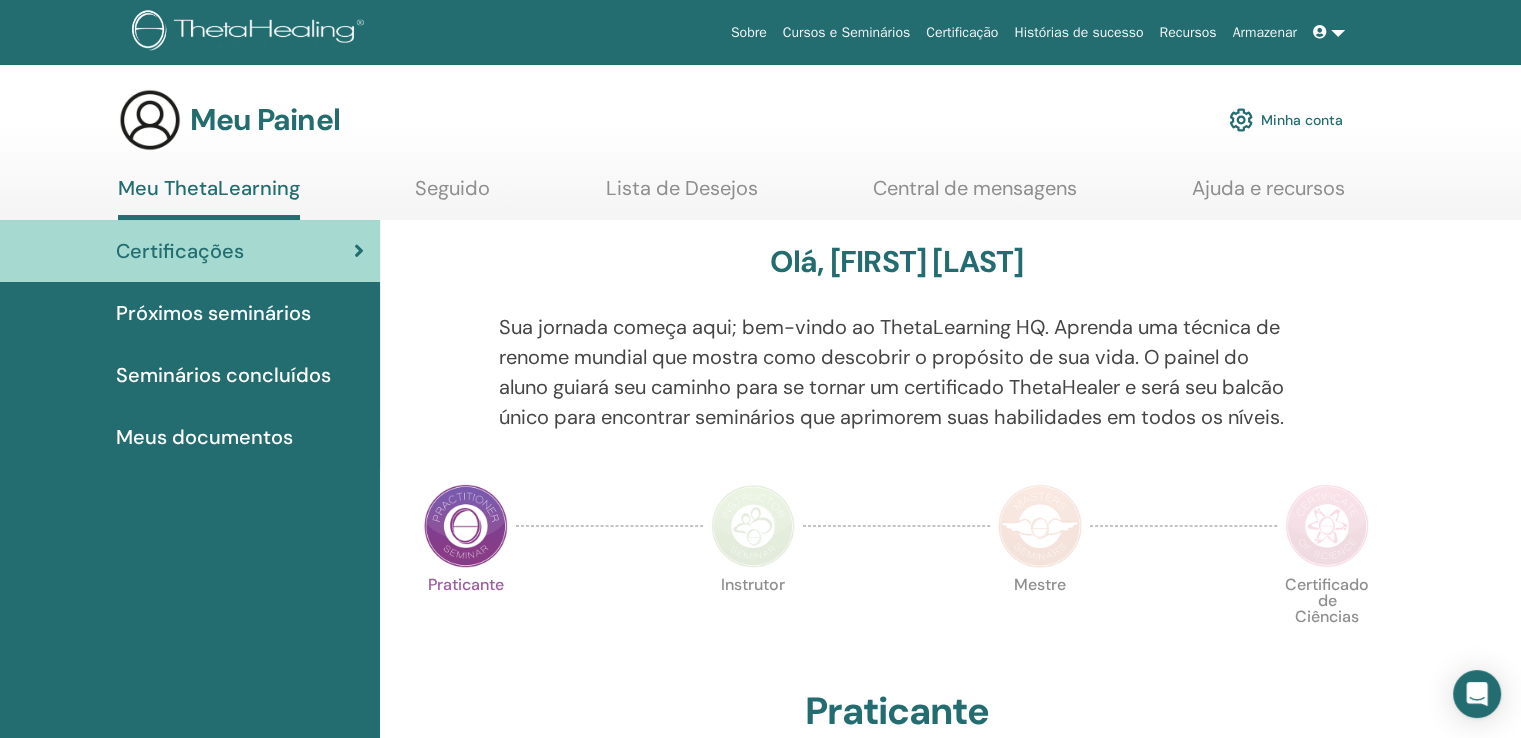 click on "Próximos seminários" at bounding box center [213, 313] 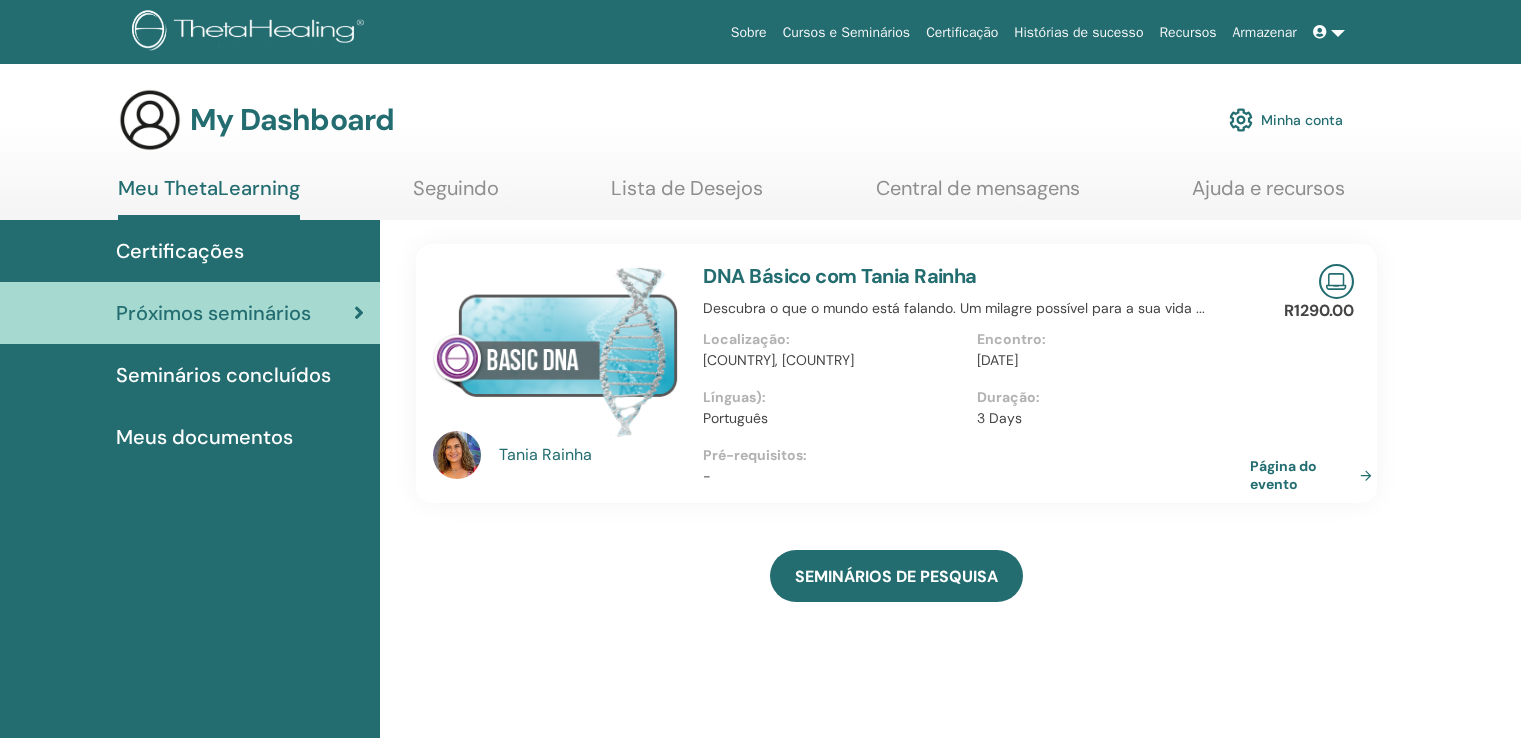 scroll, scrollTop: 0, scrollLeft: 0, axis: both 